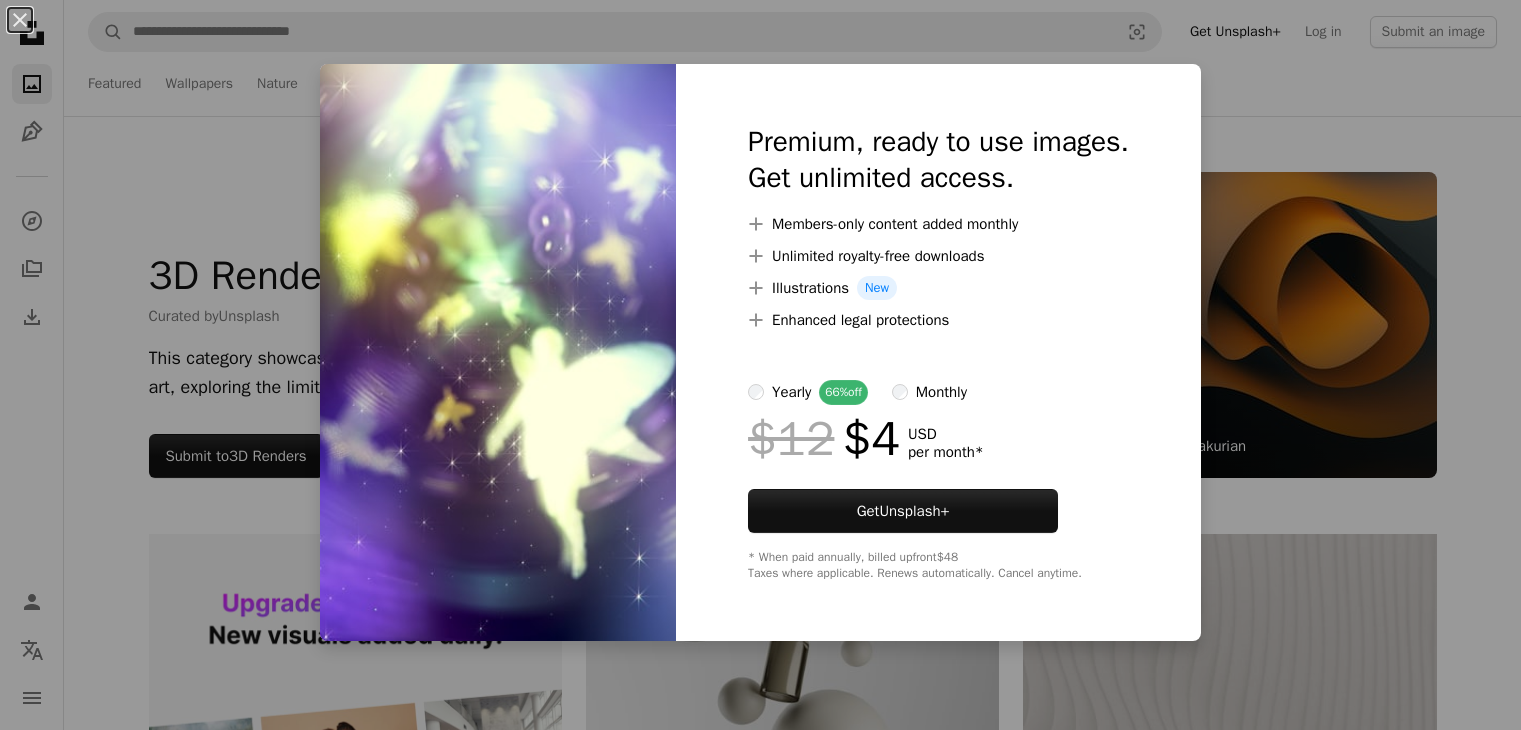 scroll, scrollTop: 8600, scrollLeft: 0, axis: vertical 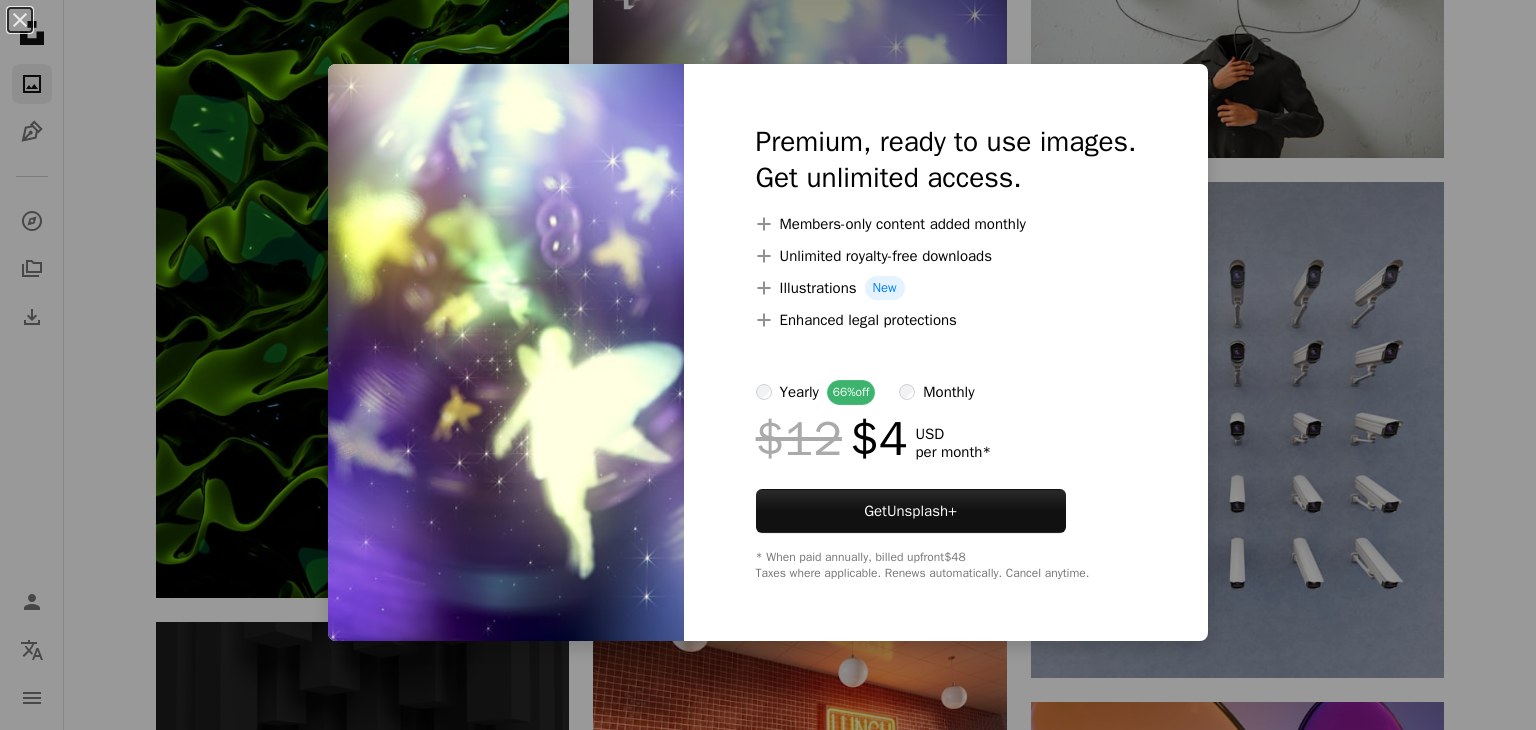 click on "An X shape Premium, ready to use images. Get unlimited access. A plus sign Members-only content added monthly A plus sign Unlimited royalty-free downloads A plus sign Illustrations  New A plus sign Enhanced legal protections yearly 66%  off monthly $12   $4 USD per month * Get  Unsplash+ * When paid annually, billed upfront  $48 Taxes where applicable. Renews automatically. Cancel anytime." at bounding box center [768, 365] 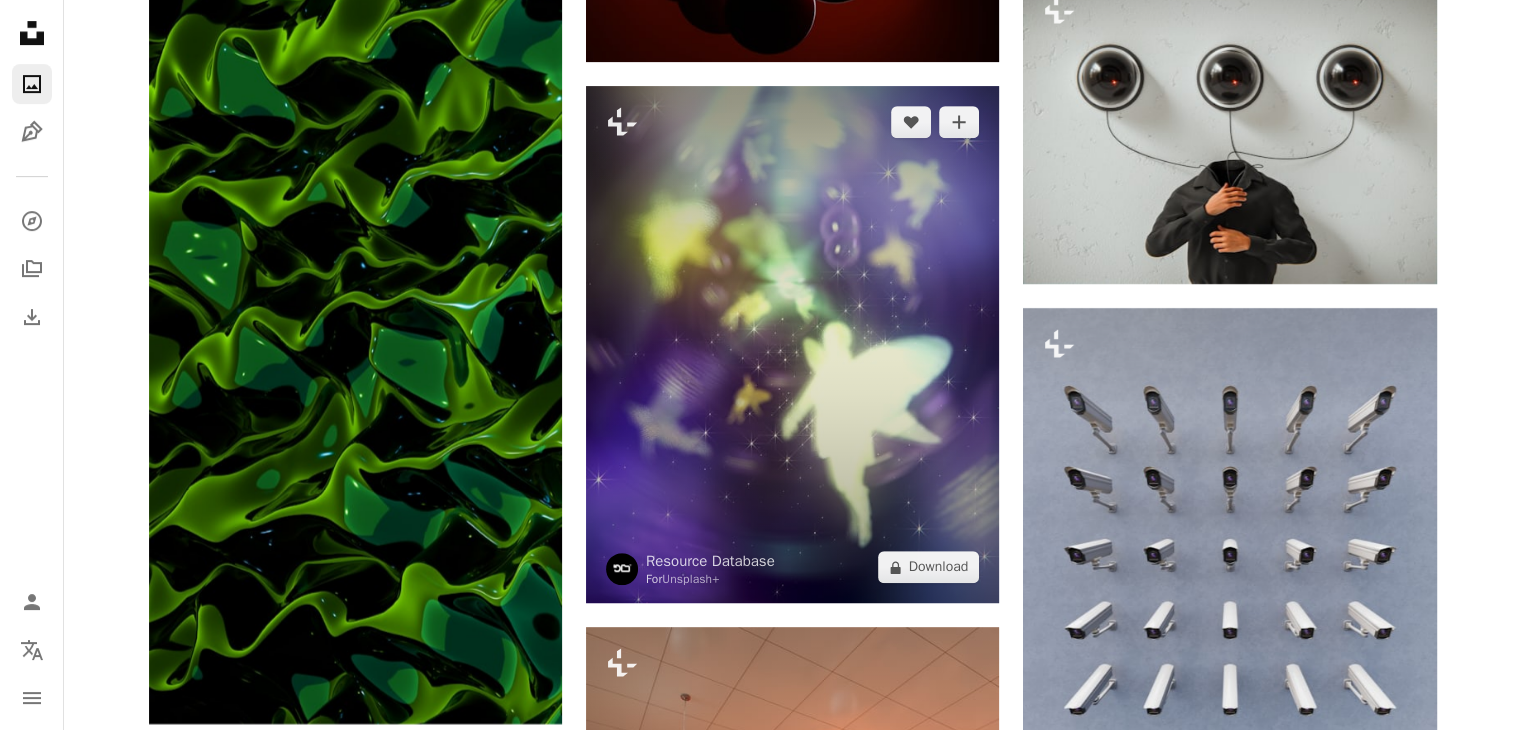 scroll, scrollTop: 8400, scrollLeft: 0, axis: vertical 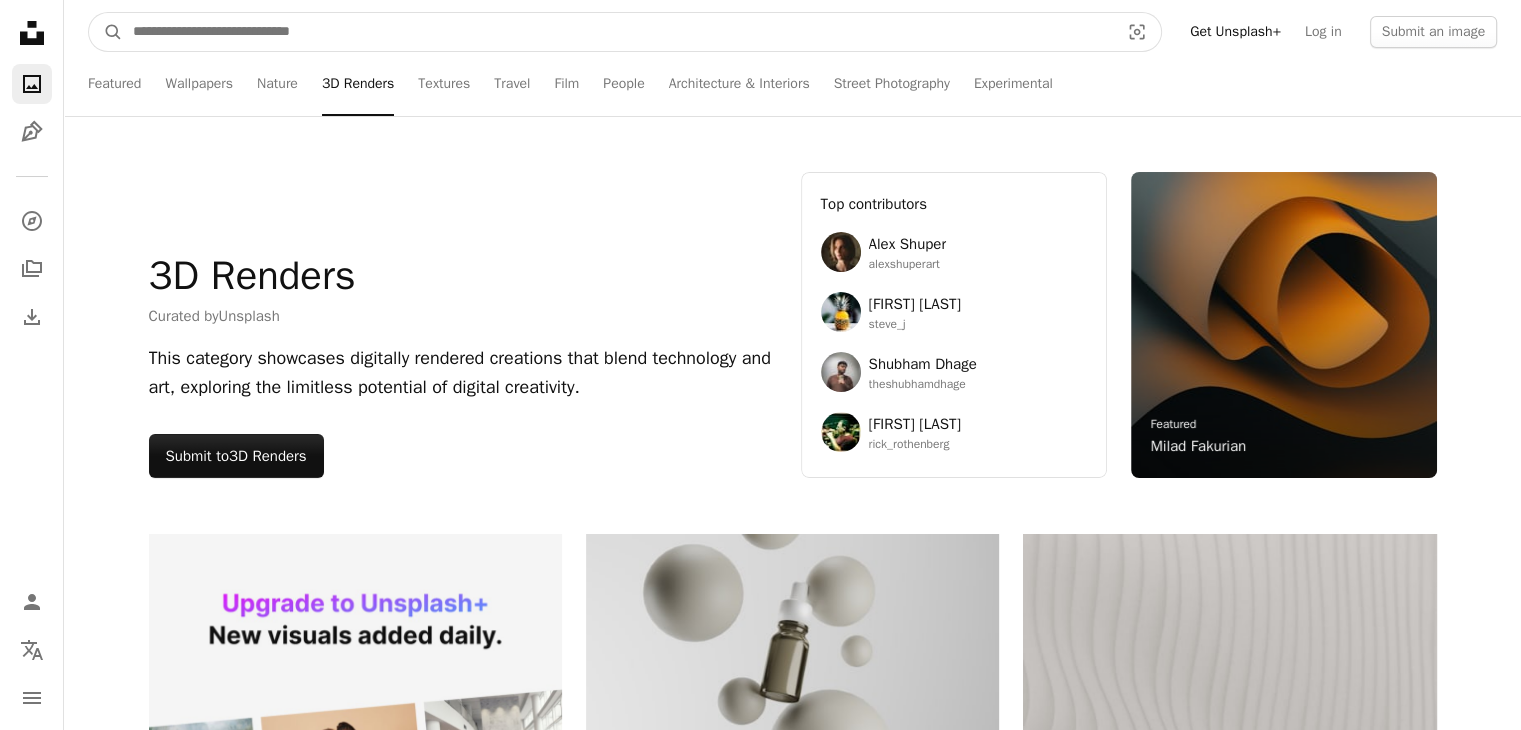 click at bounding box center (618, 32) 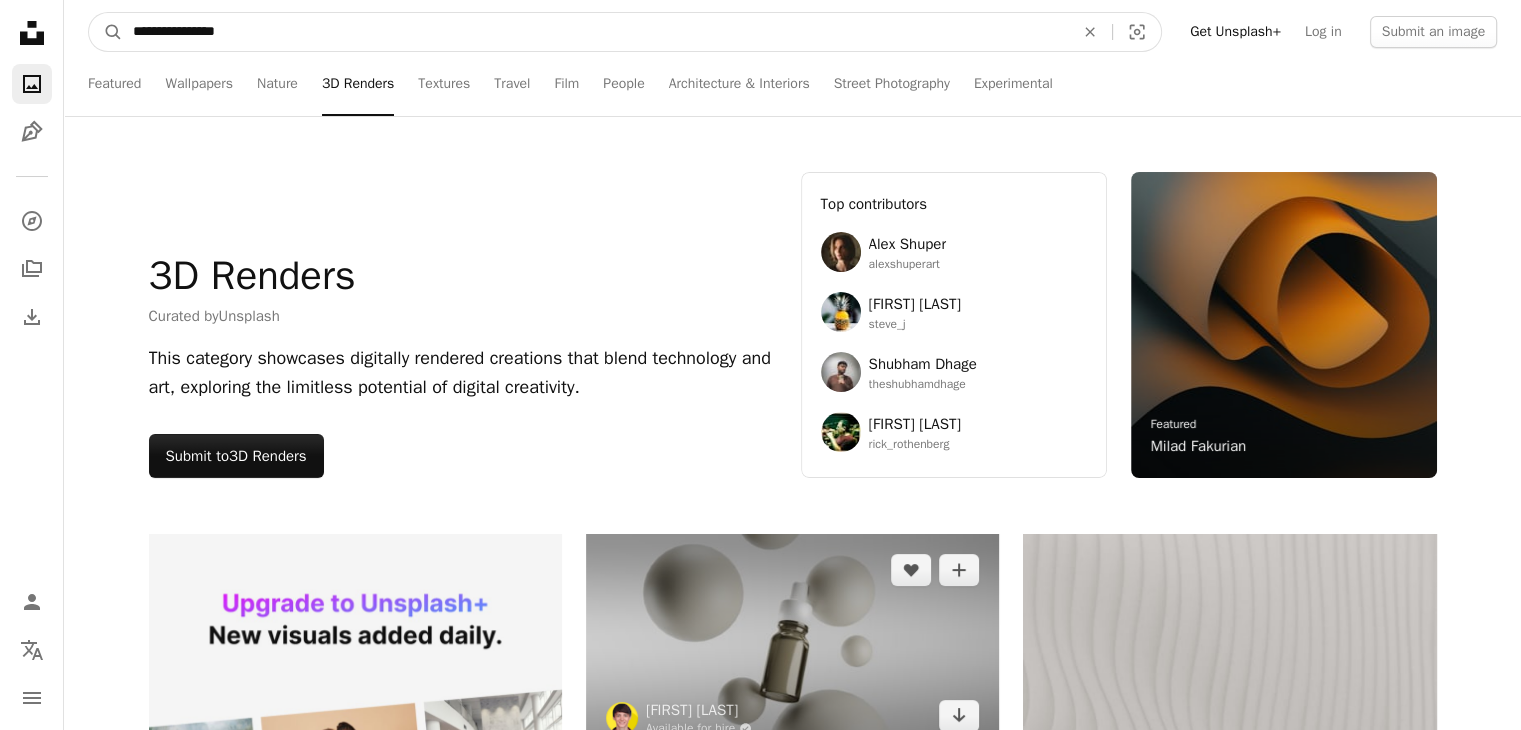 type on "**********" 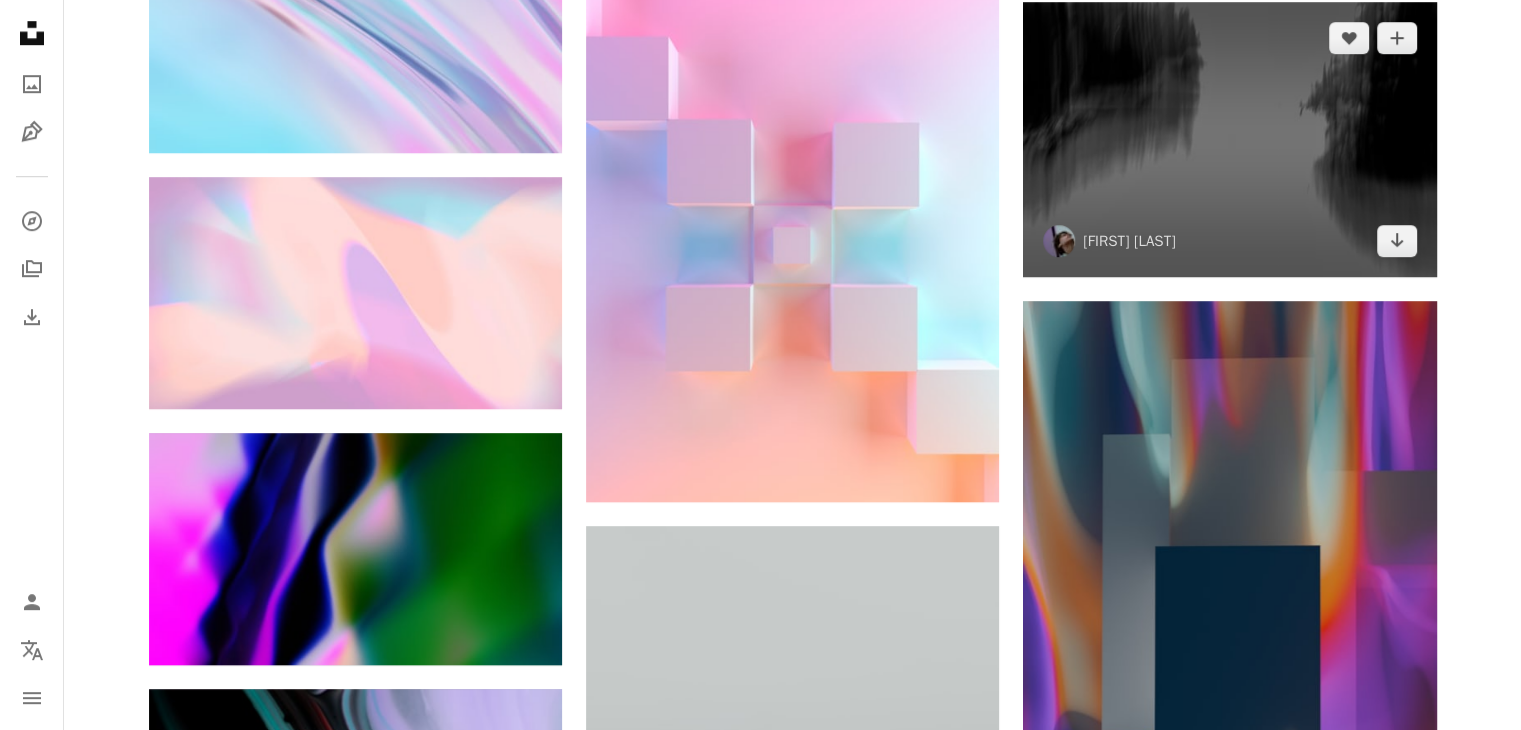 scroll, scrollTop: 1454, scrollLeft: 0, axis: vertical 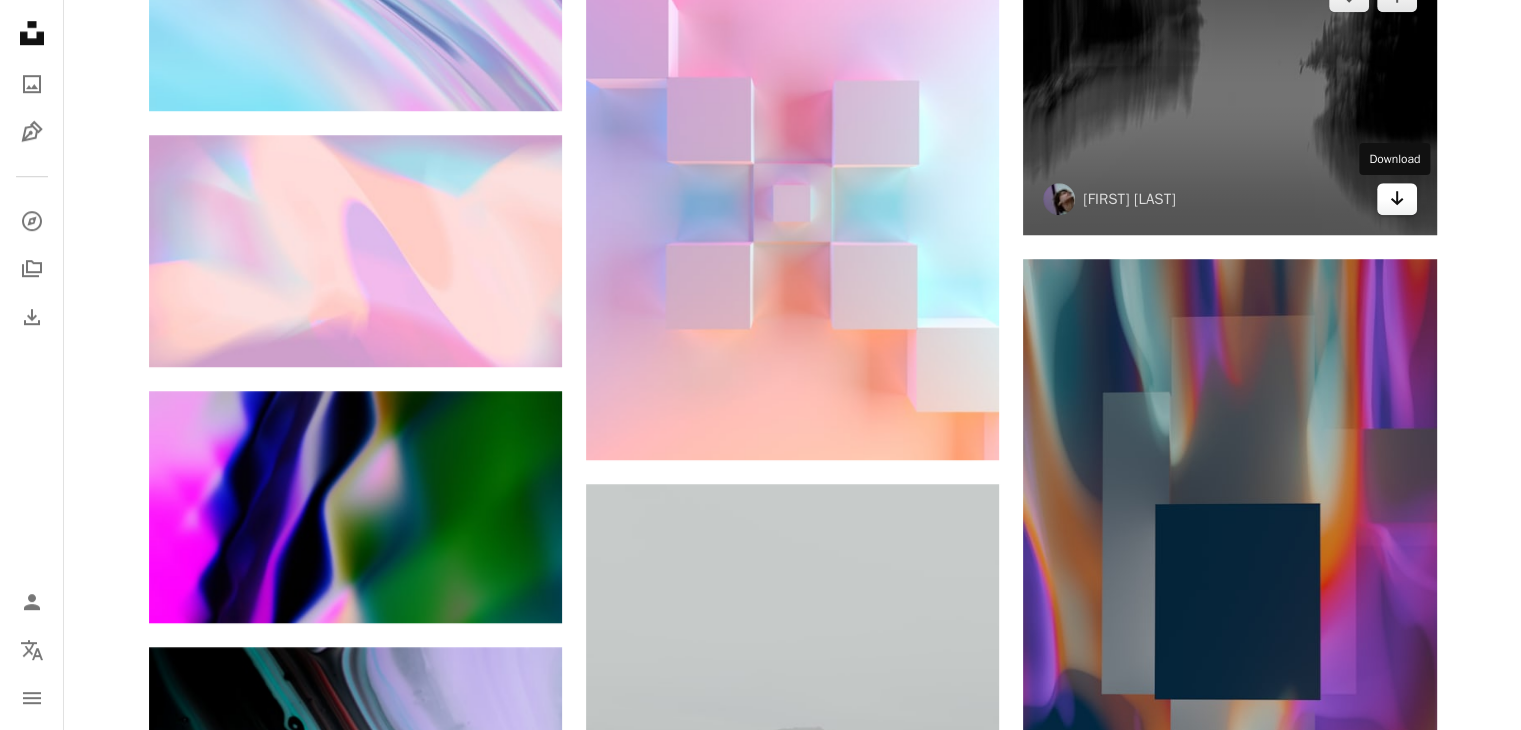 click on "Arrow pointing down" at bounding box center [1397, 199] 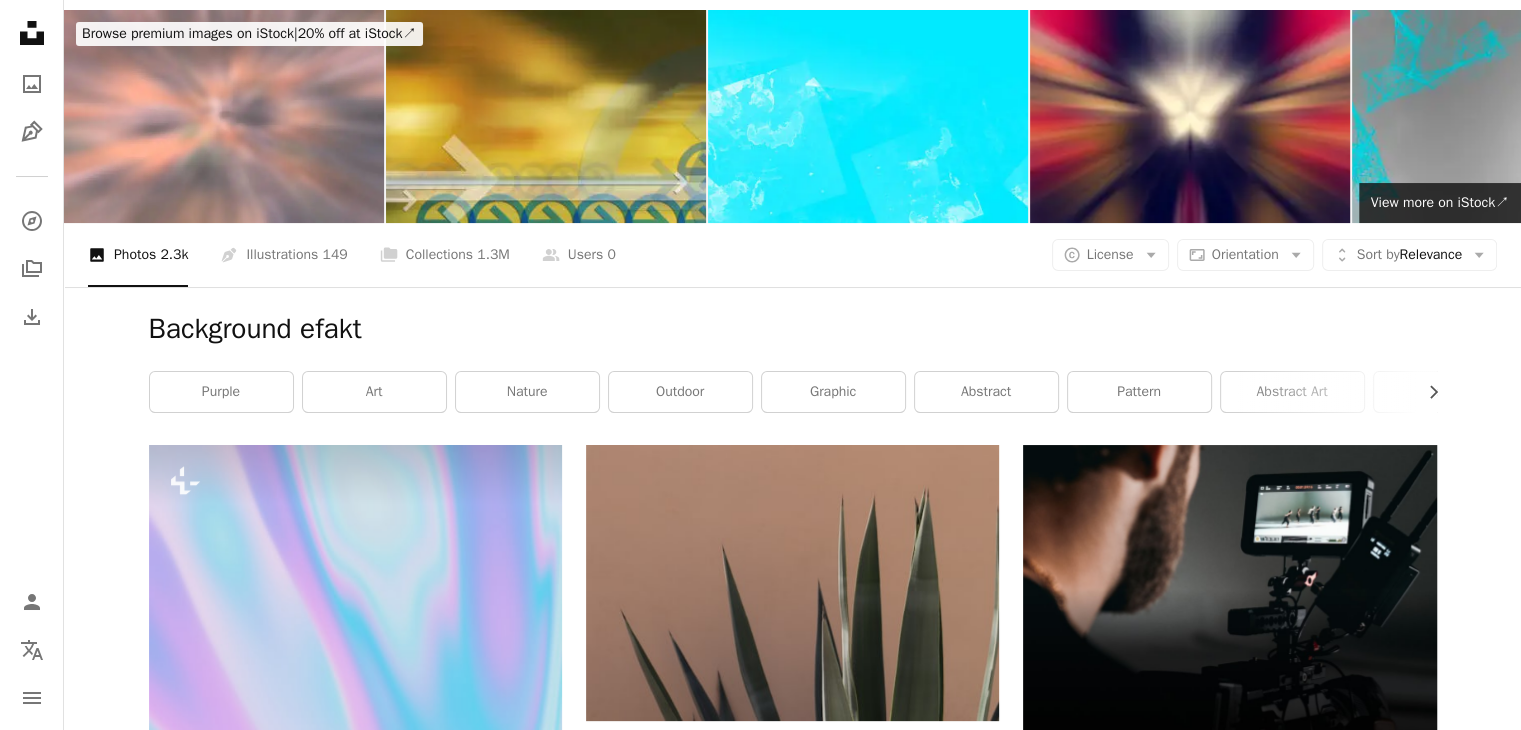 scroll, scrollTop: 0, scrollLeft: 0, axis: both 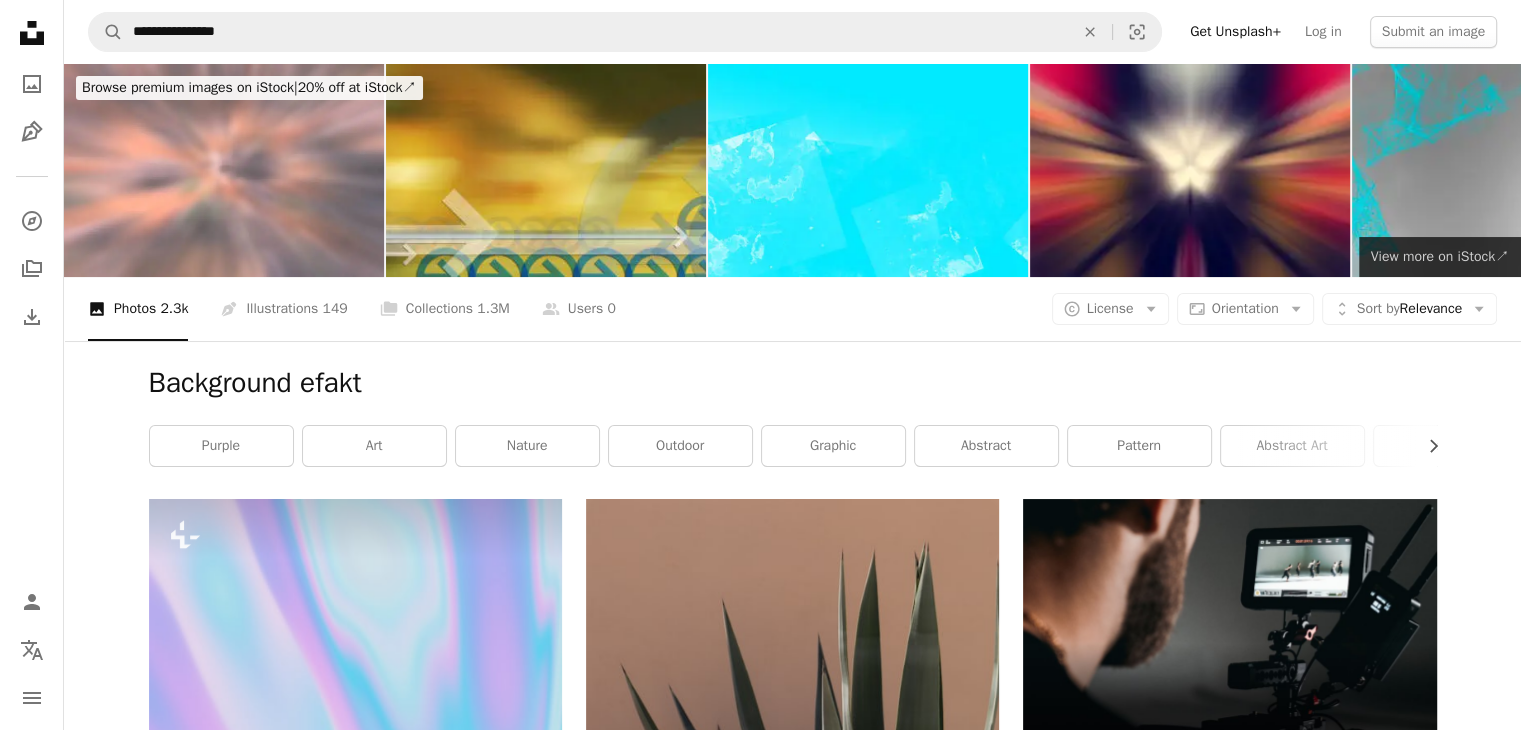 click on "View more  ↗ View more on iStock  ↗" at bounding box center (1440, 257) 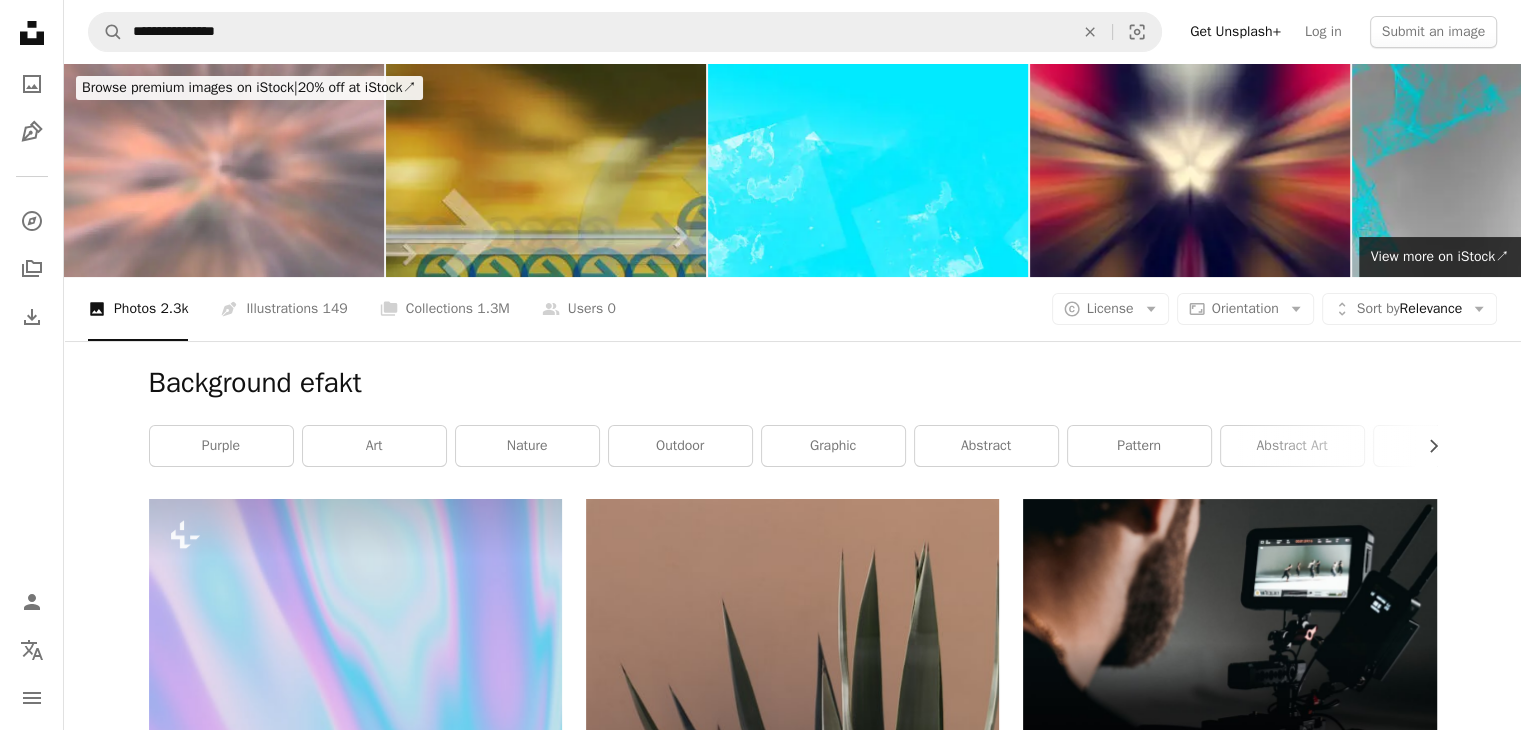 click at bounding box center (546, 170) 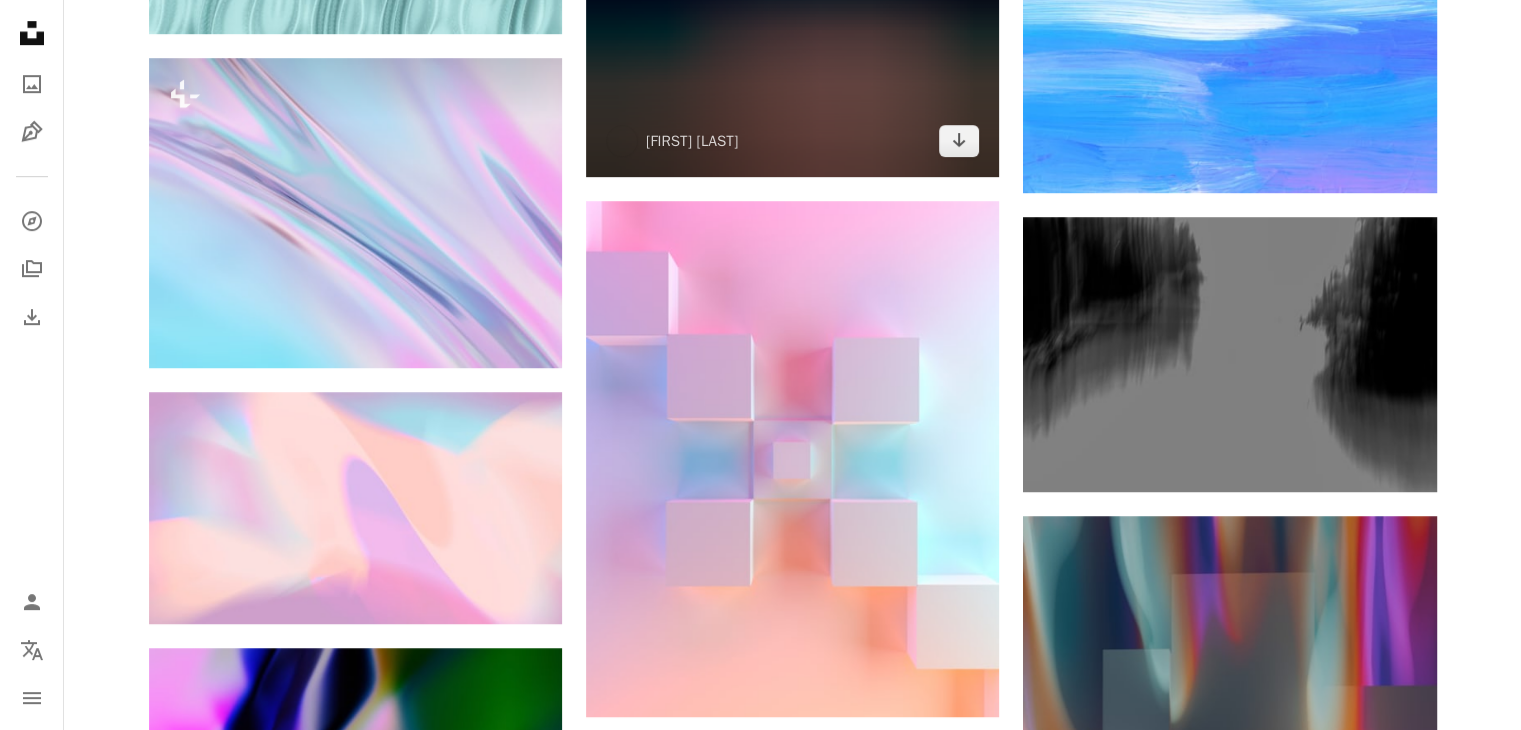 scroll, scrollTop: 1200, scrollLeft: 0, axis: vertical 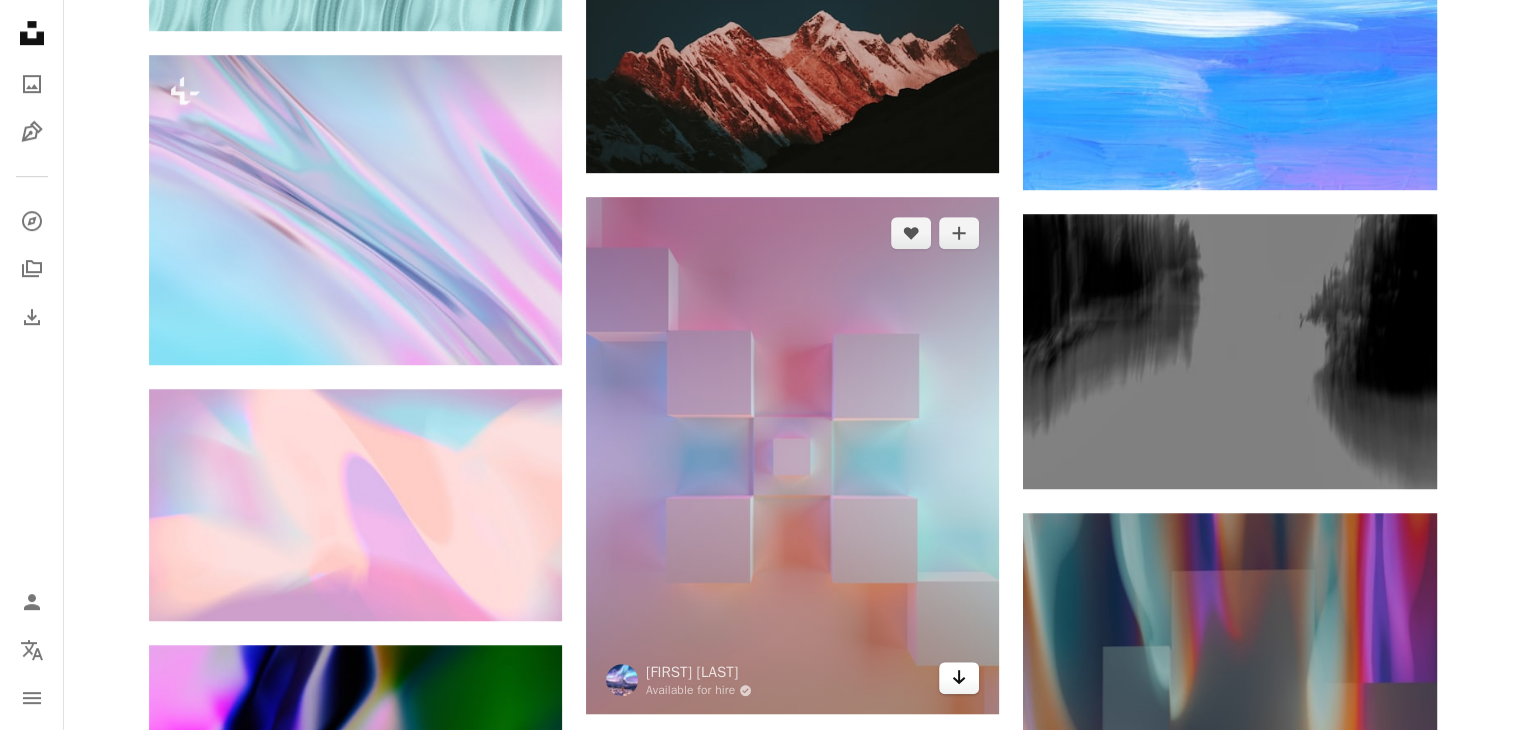 click on "Arrow pointing down" at bounding box center (959, 678) 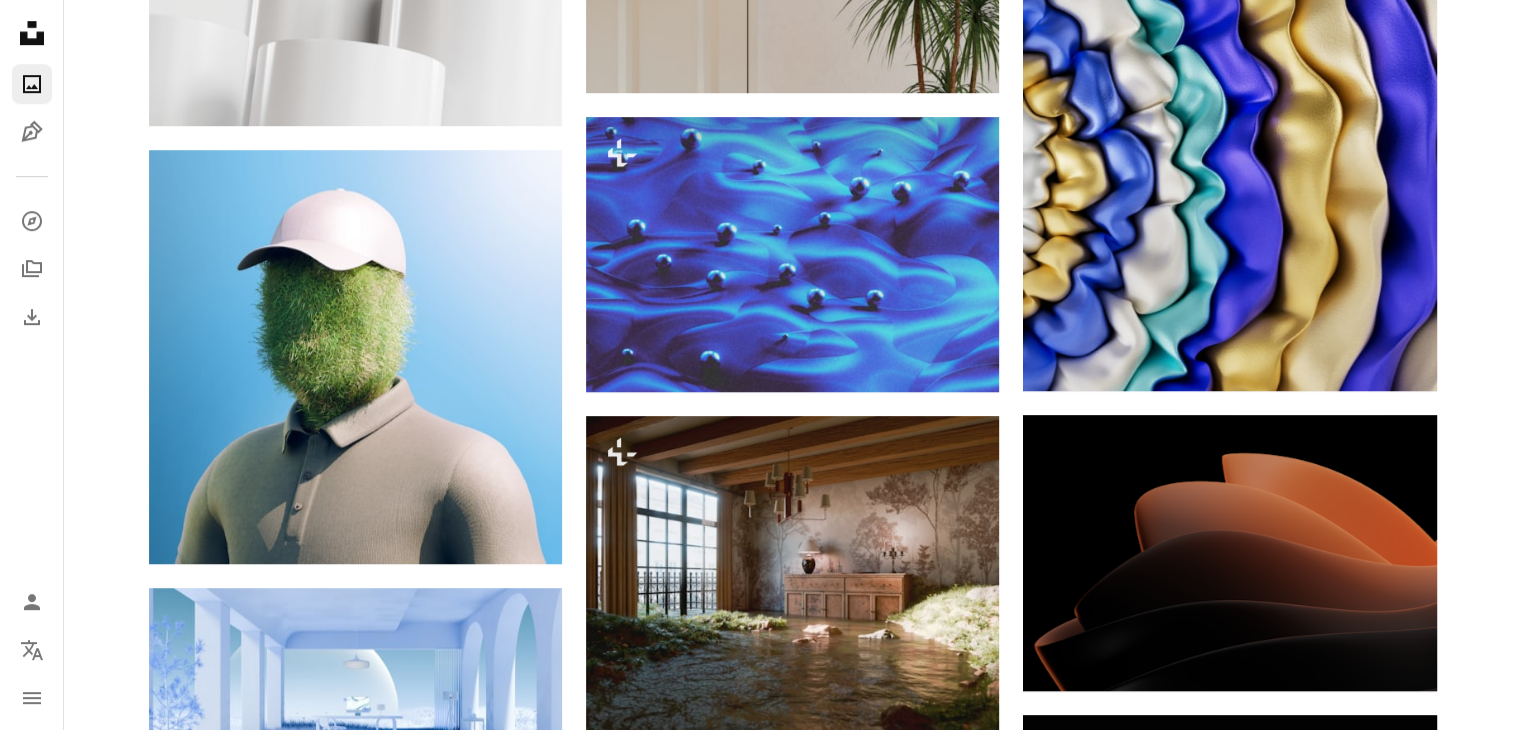 scroll, scrollTop: 0, scrollLeft: 0, axis: both 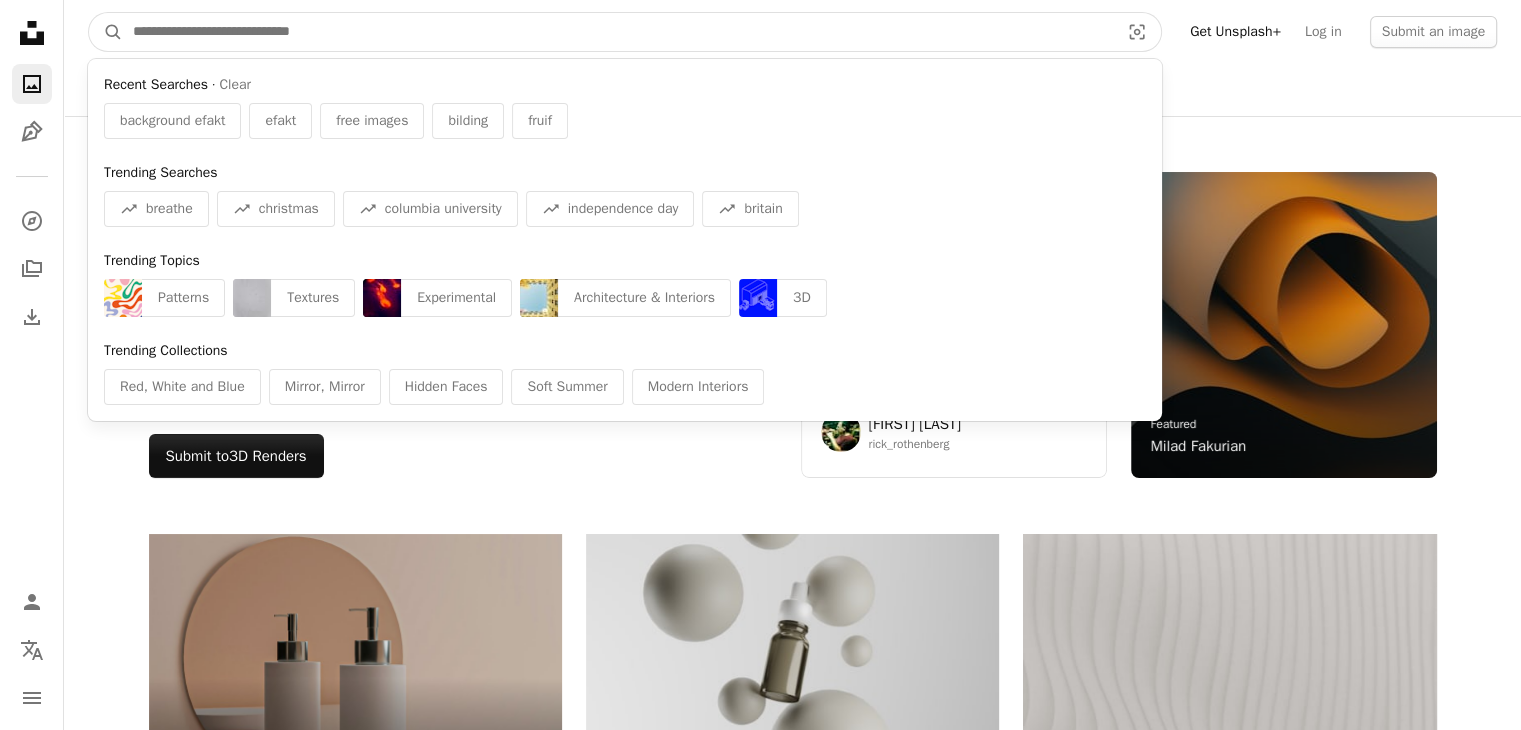 click at bounding box center (618, 32) 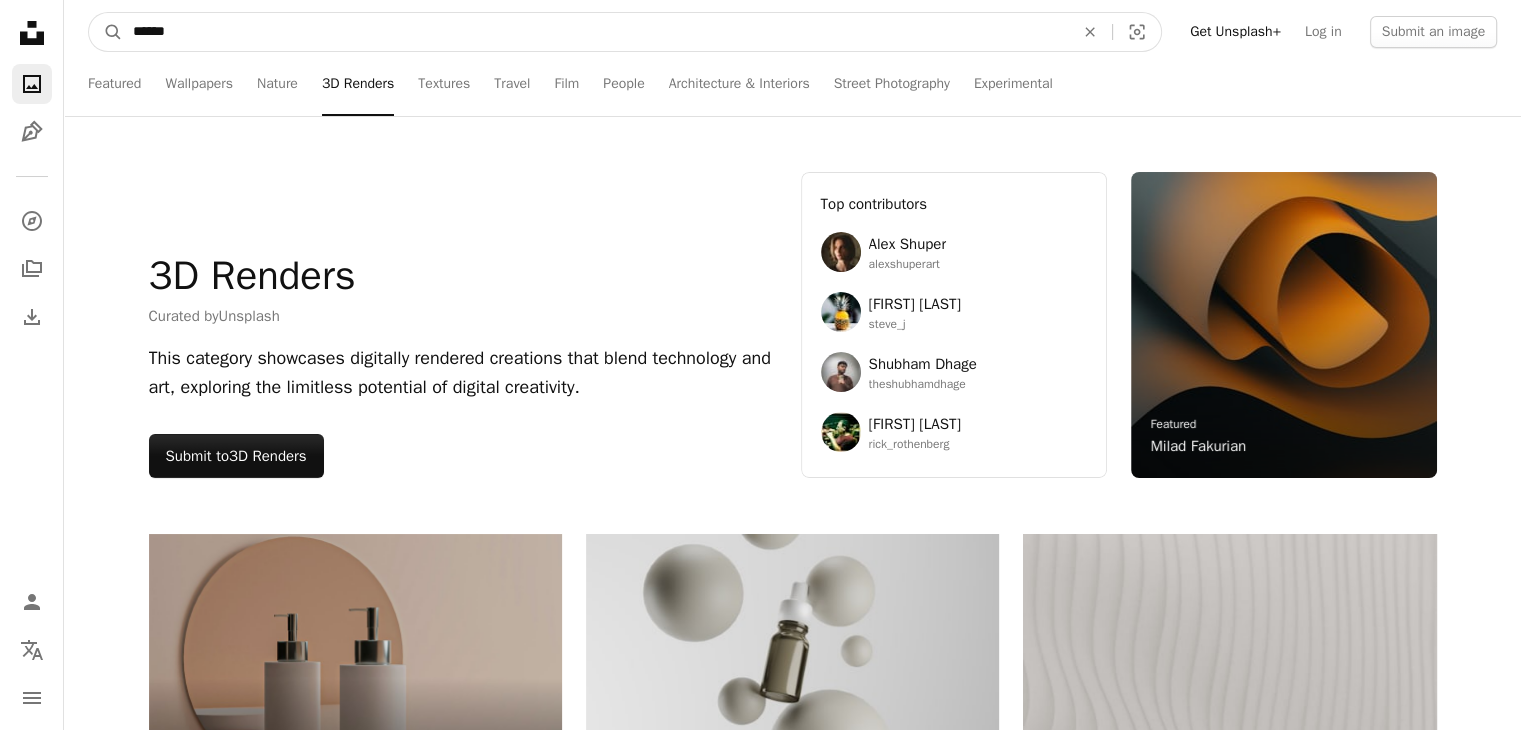 type on "******" 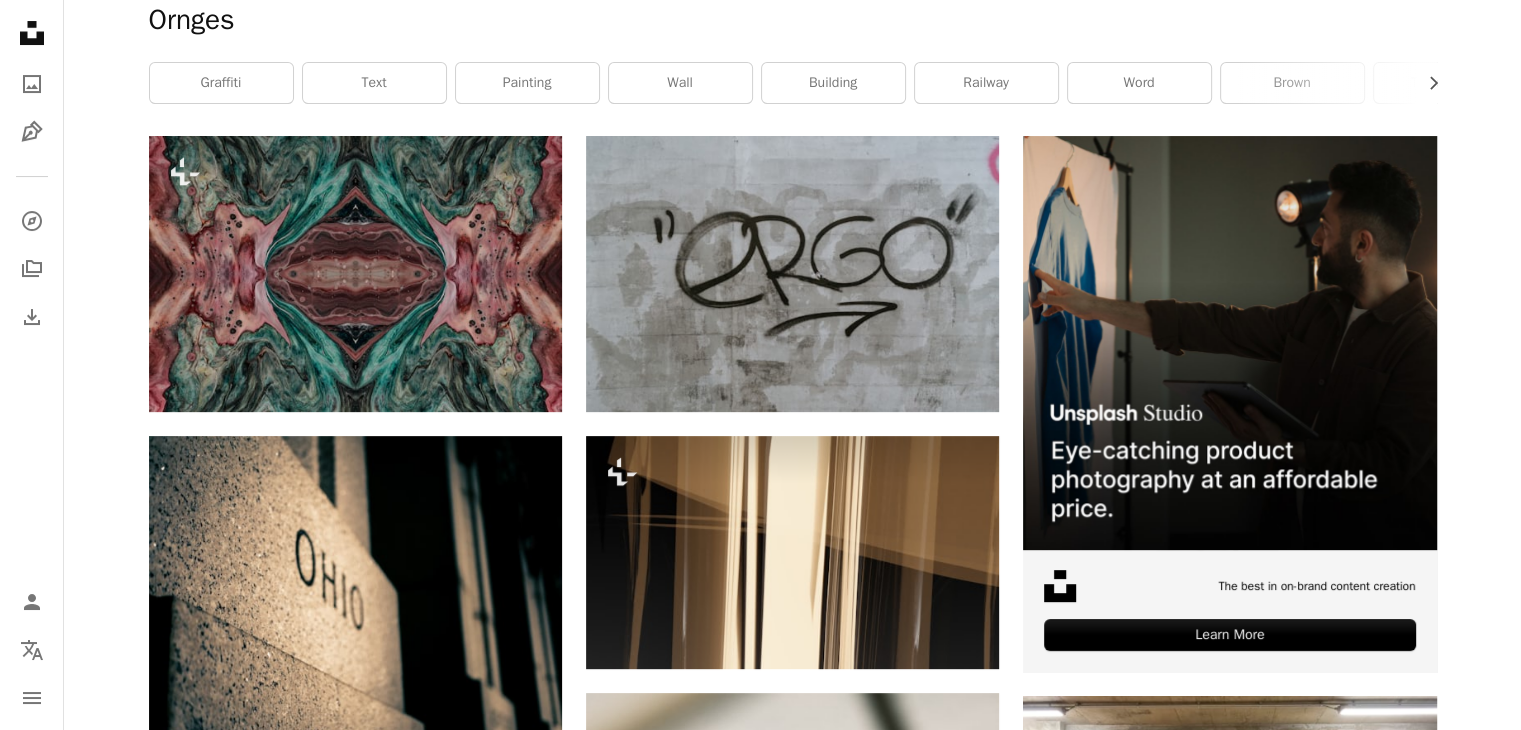 scroll, scrollTop: 0, scrollLeft: 0, axis: both 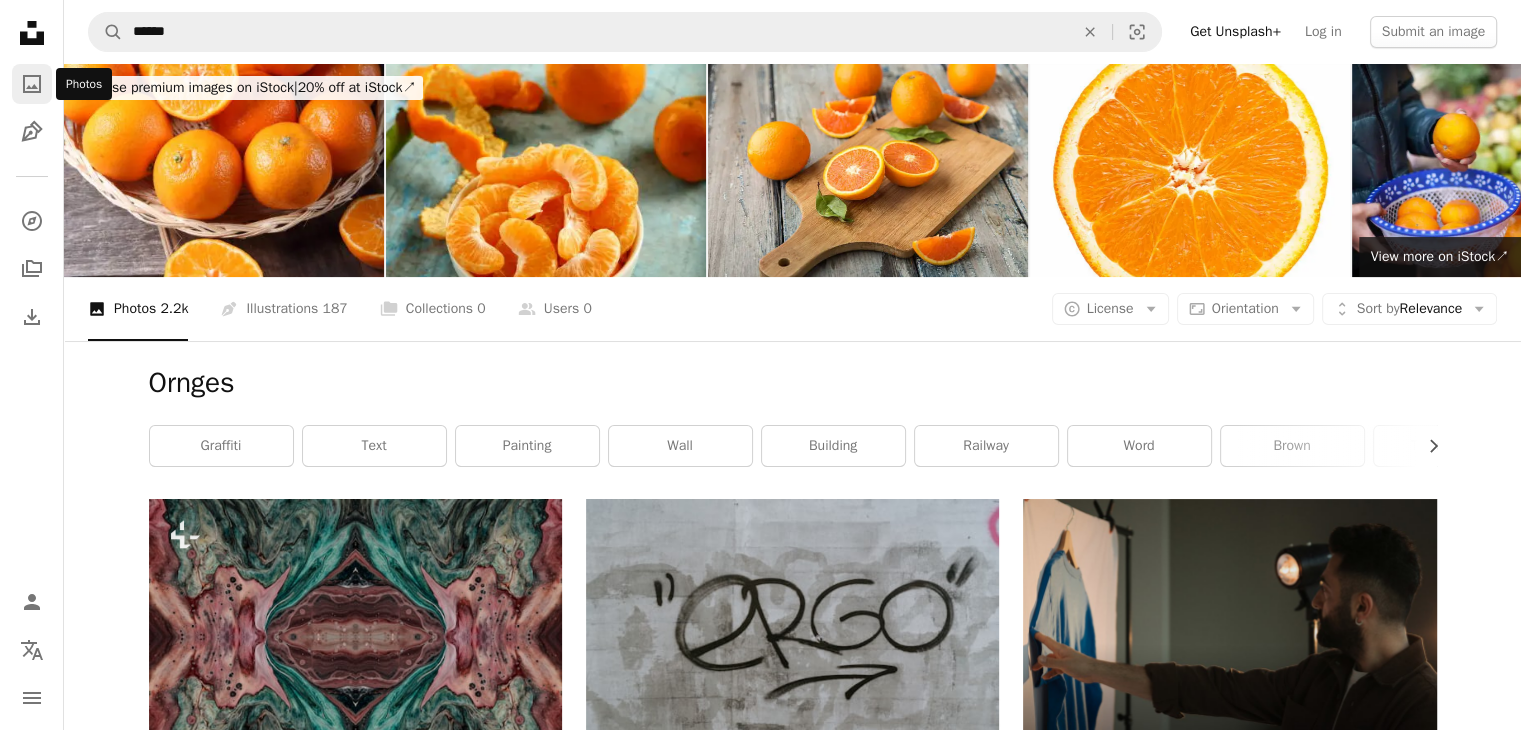 click on "A photo" 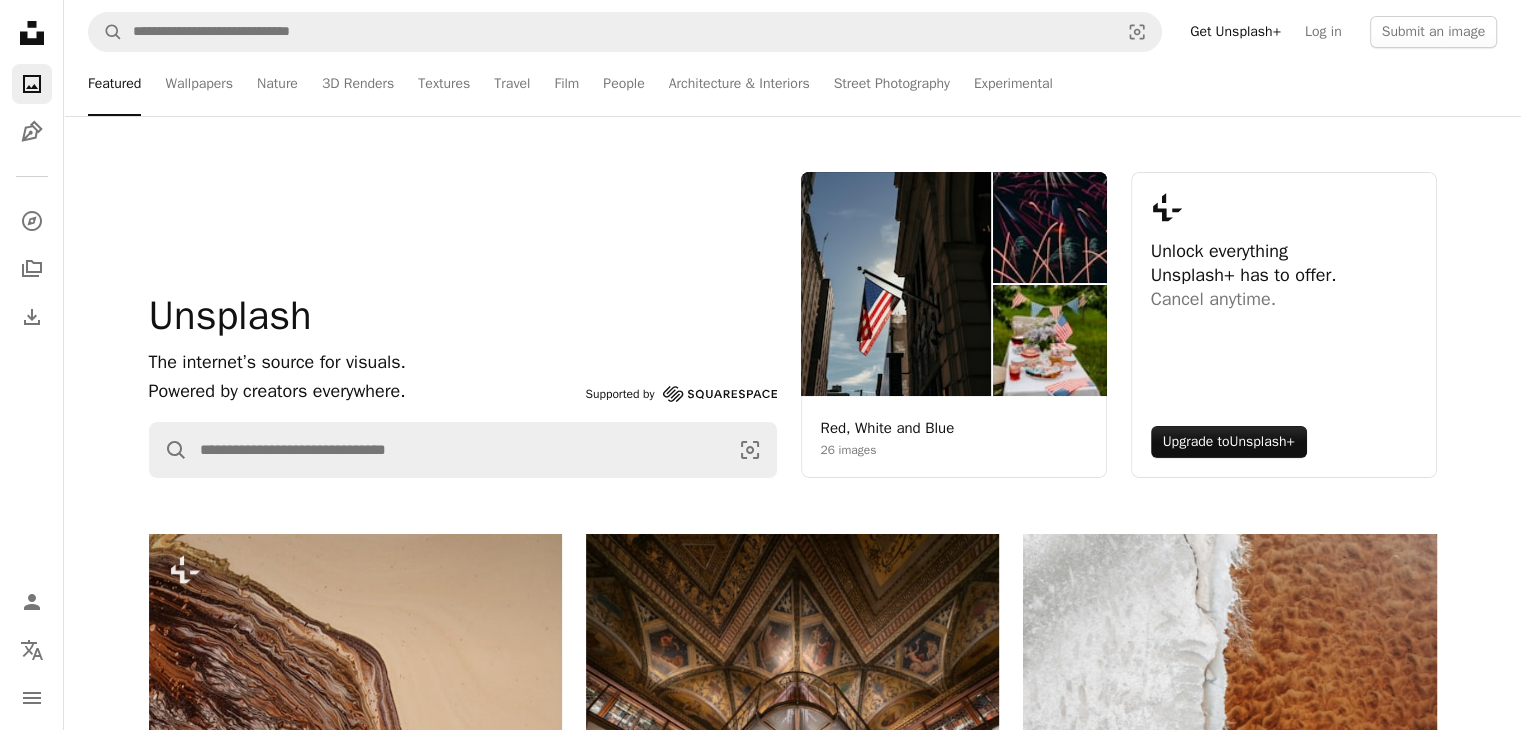 click 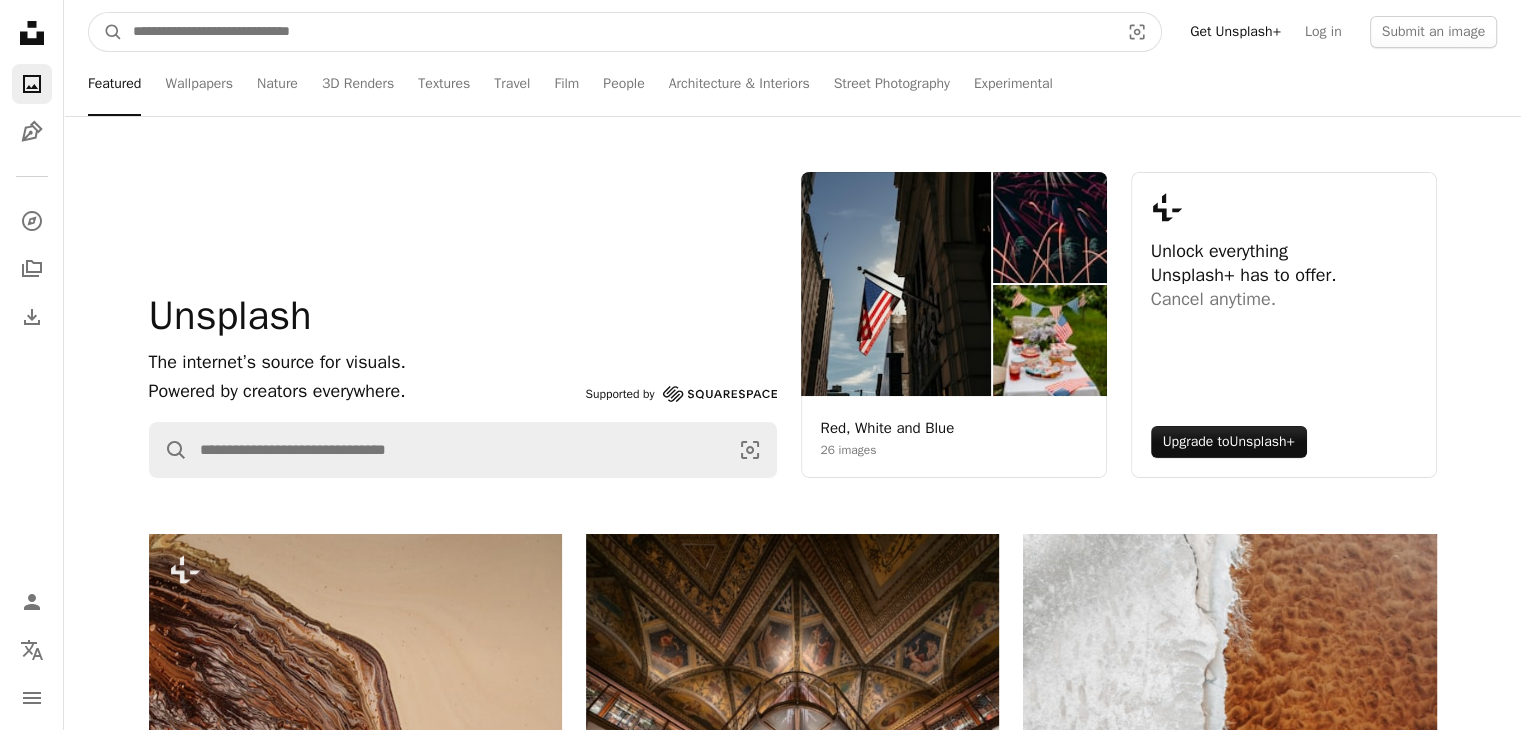 click at bounding box center [618, 32] 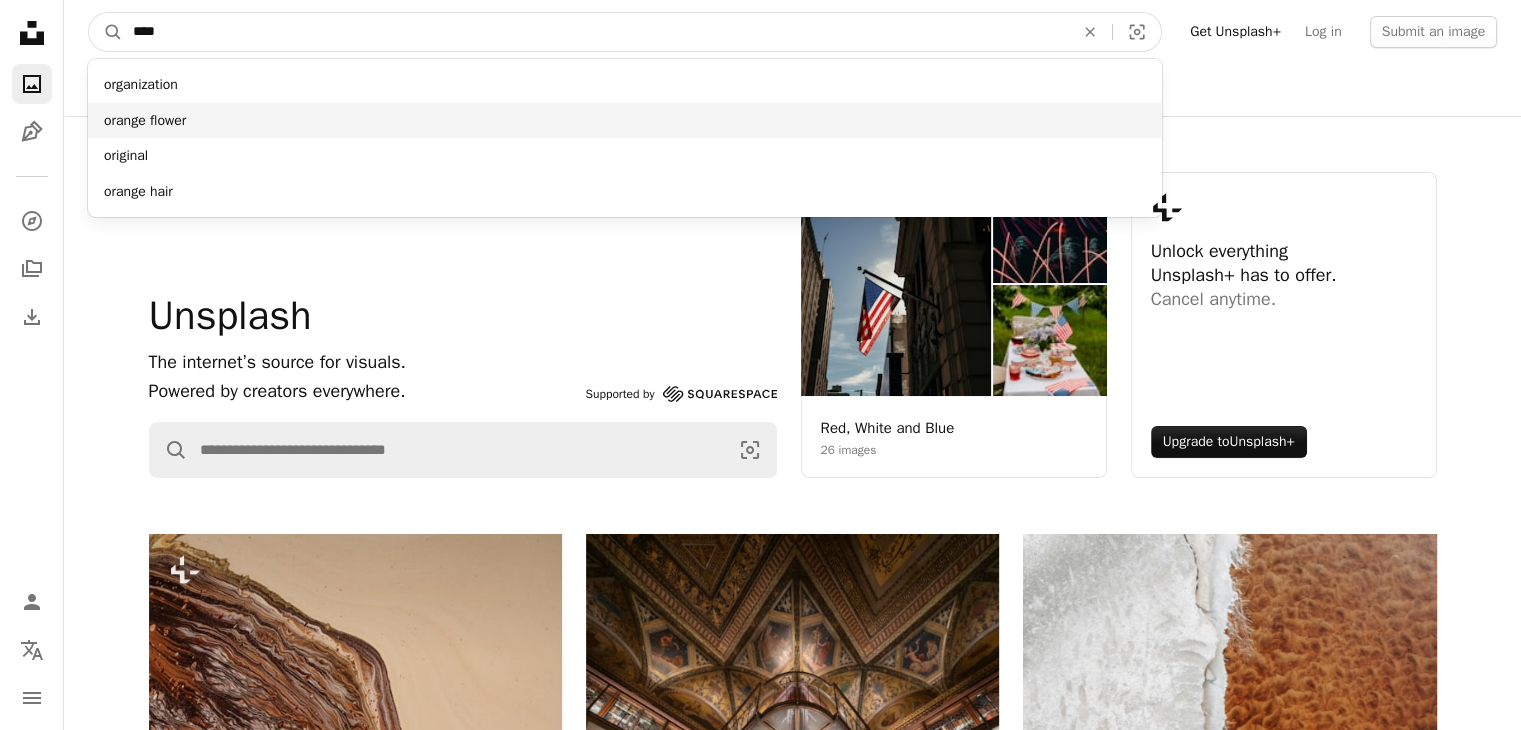 type on "****" 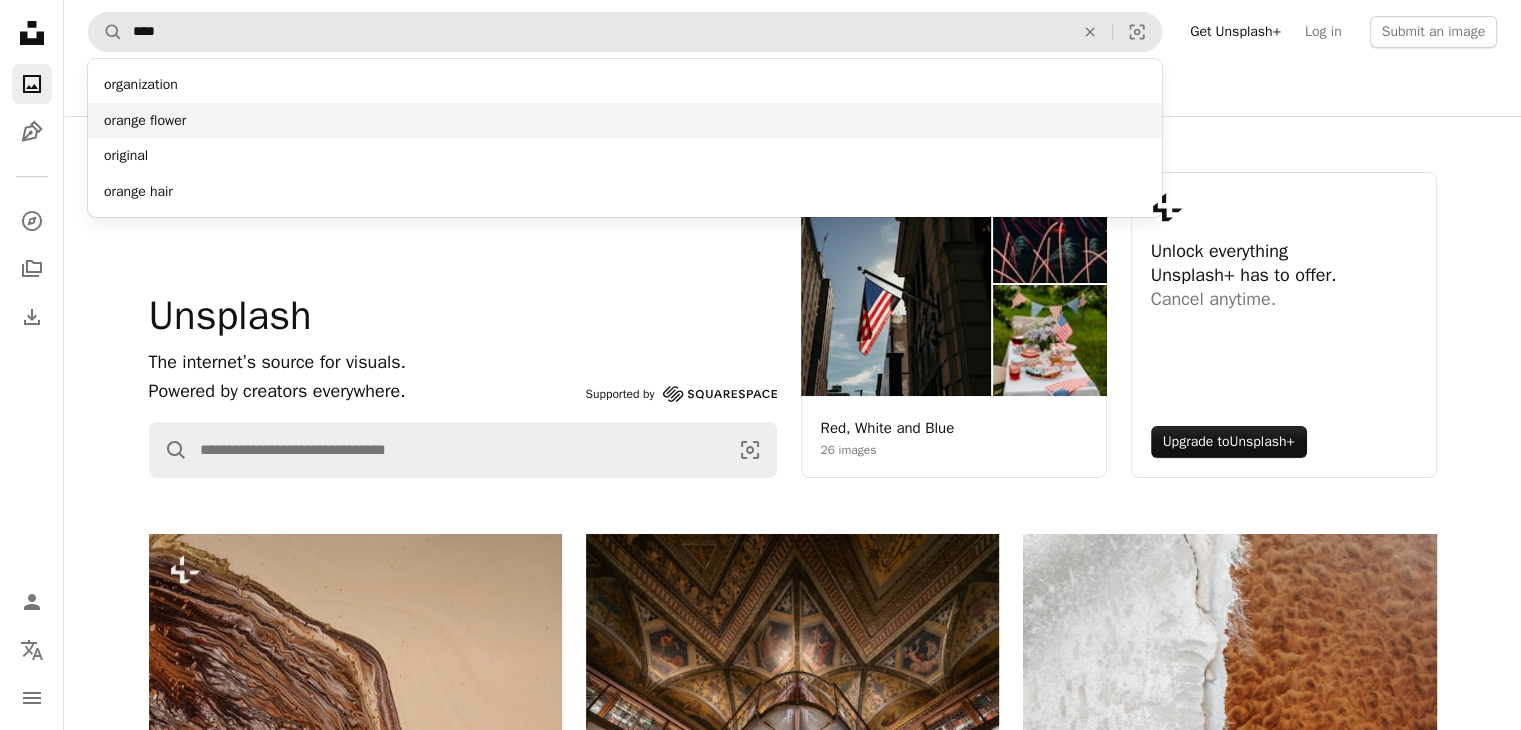 click on "orange flower" at bounding box center [625, 121] 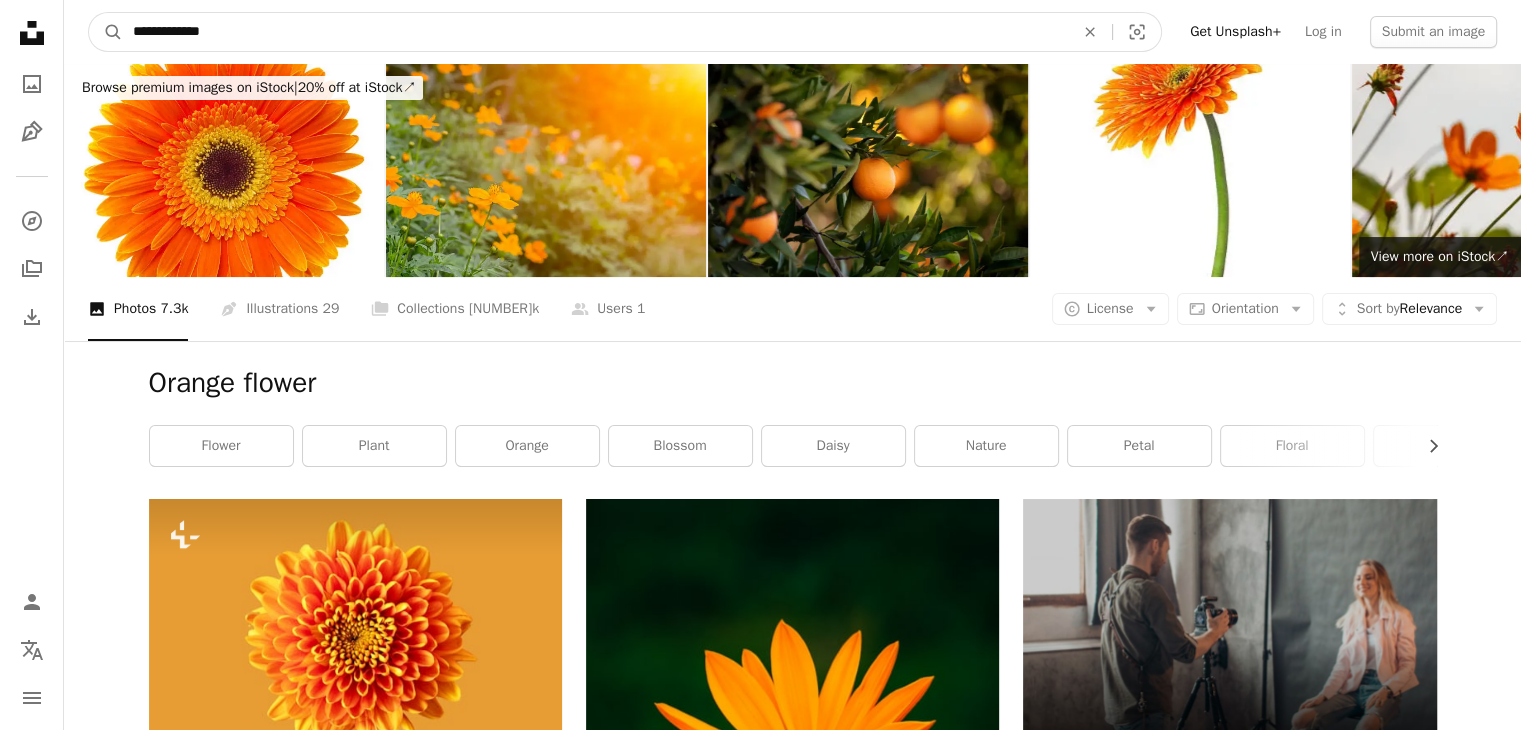 click on "**********" at bounding box center (595, 32) 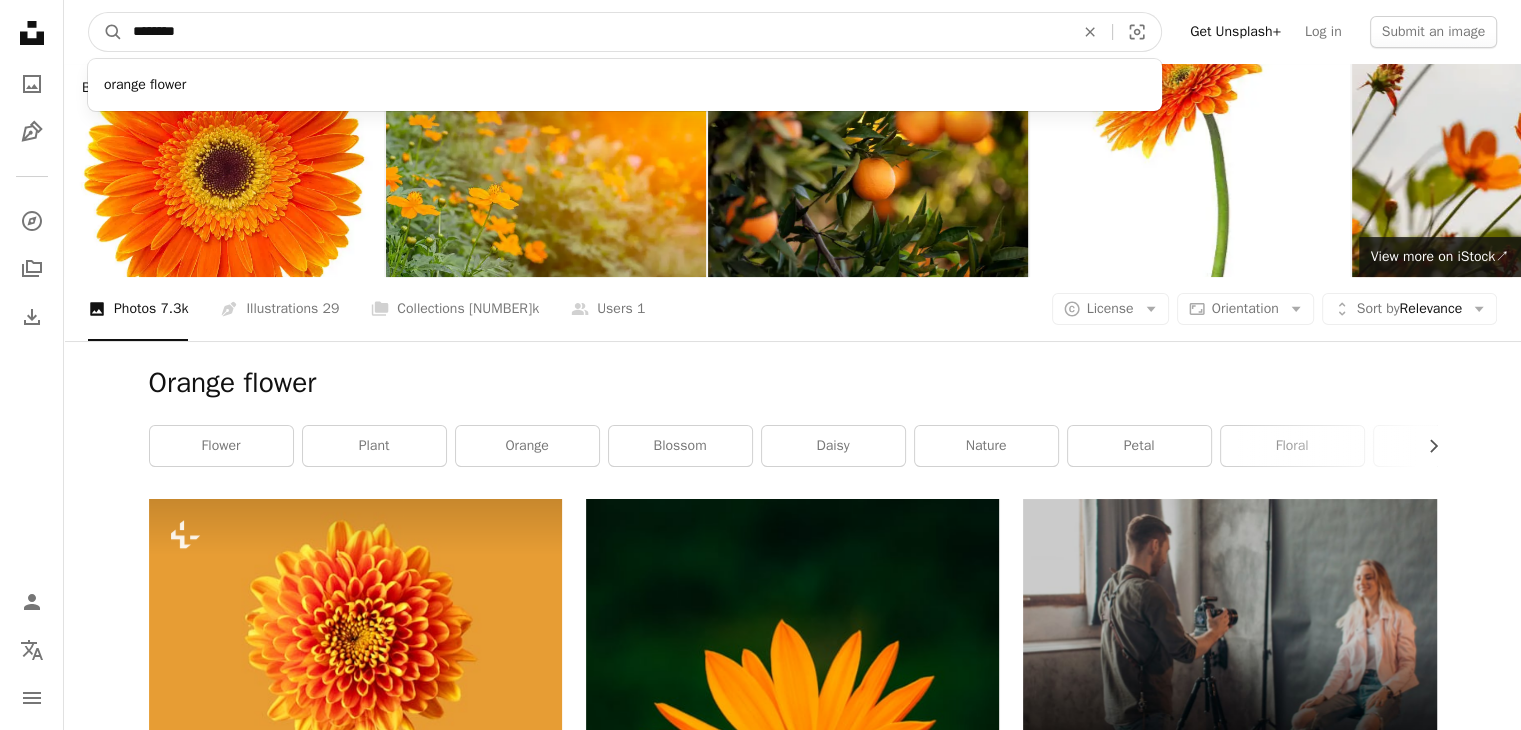 type on "******" 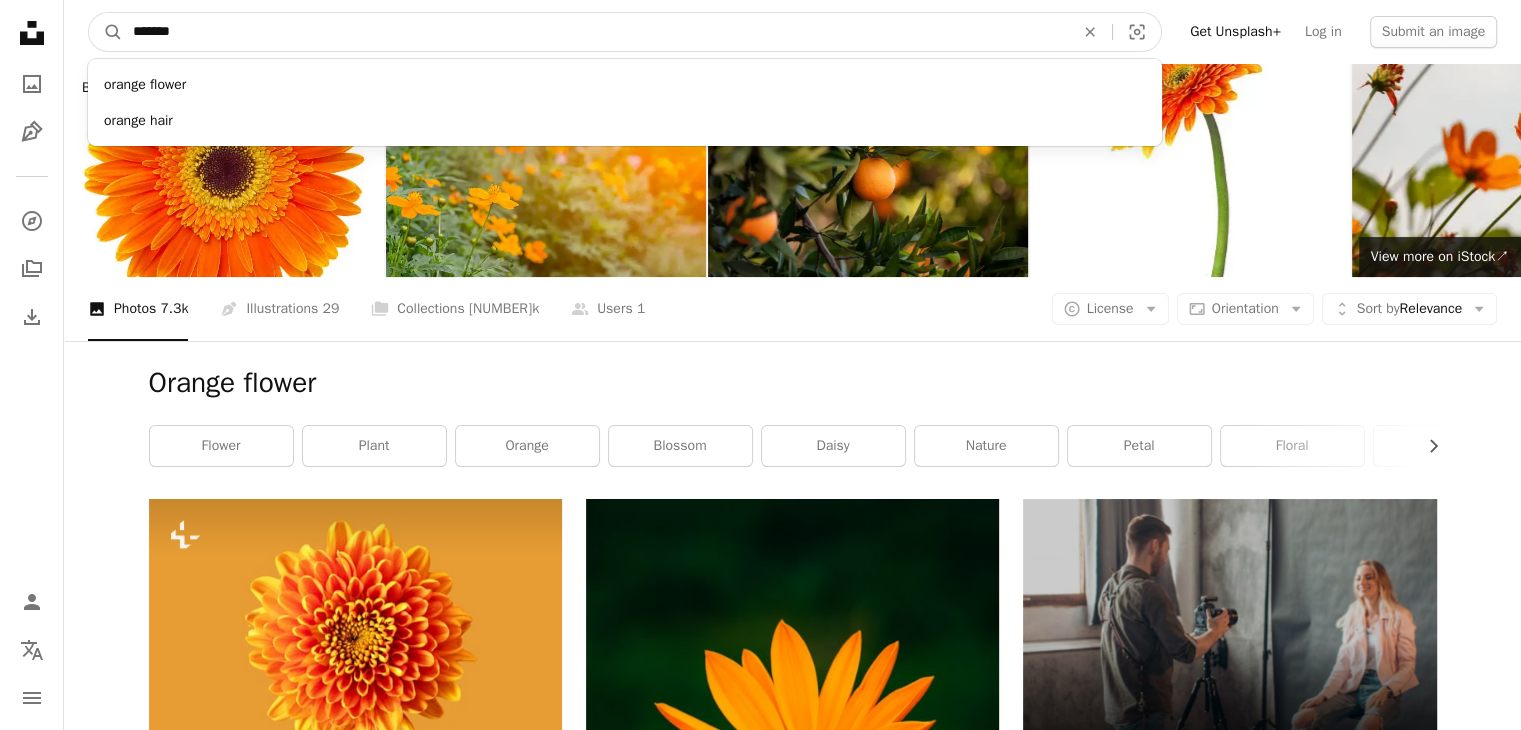 click on "A magnifying glass" at bounding box center (106, 32) 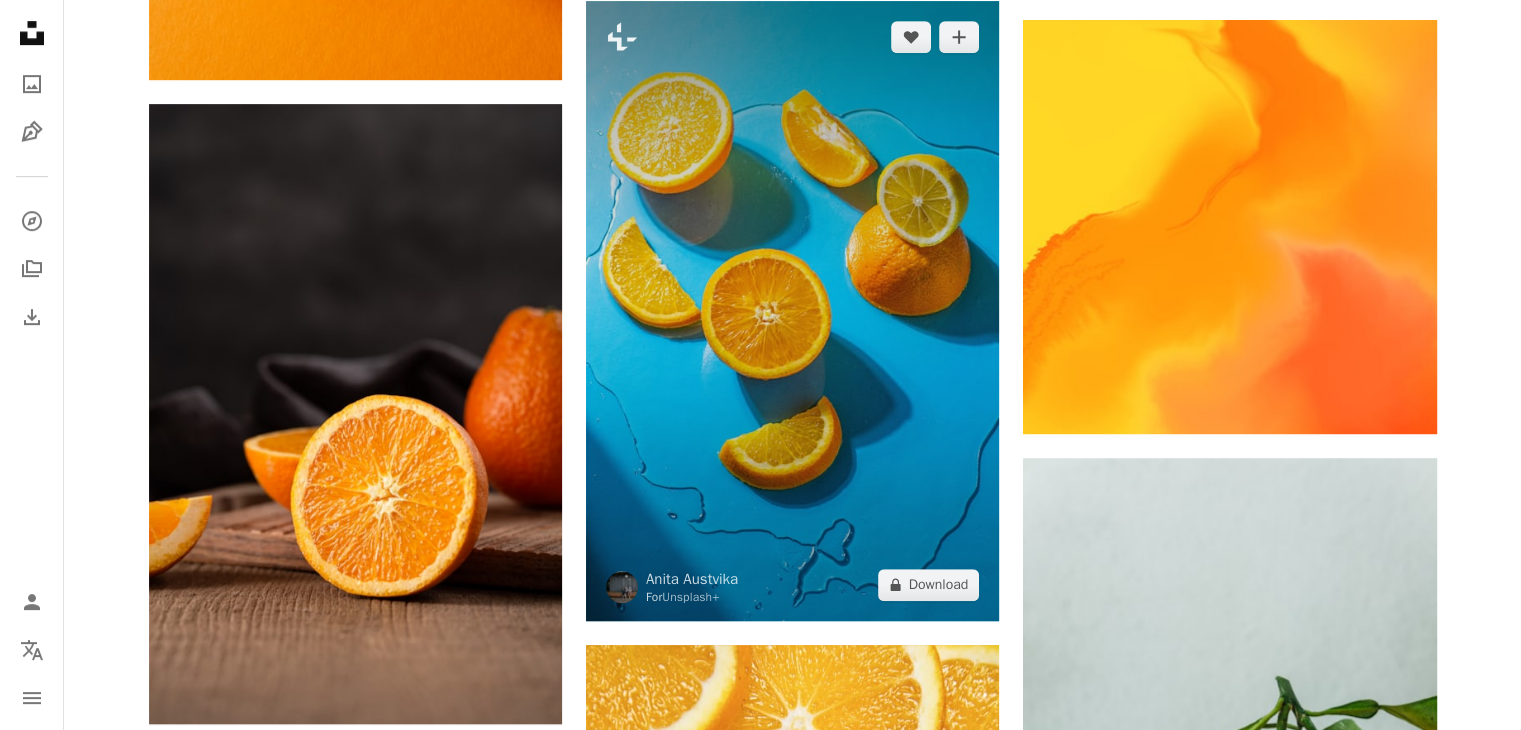 scroll, scrollTop: 1200, scrollLeft: 0, axis: vertical 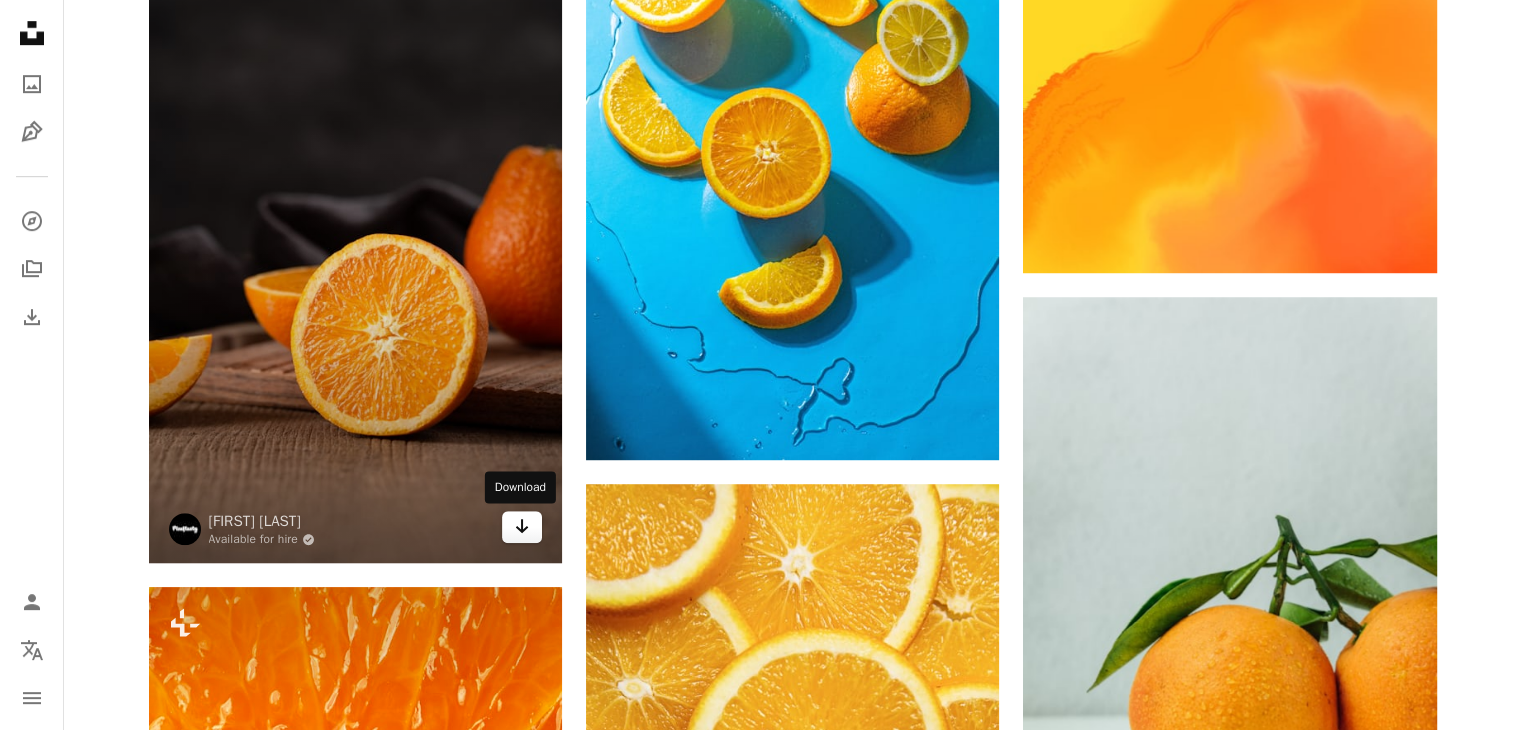 click on "Arrow pointing down" at bounding box center [522, 527] 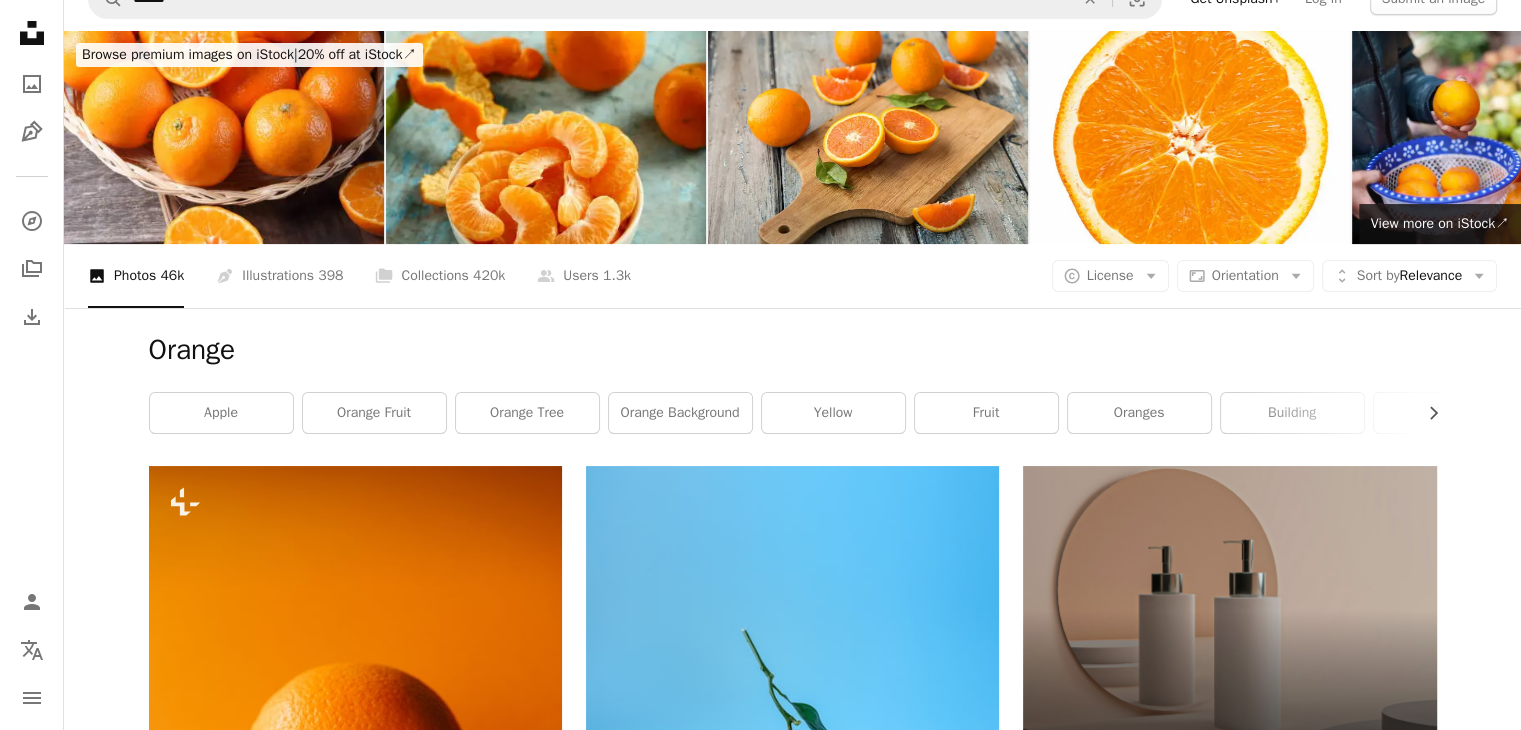 scroll, scrollTop: 0, scrollLeft: 0, axis: both 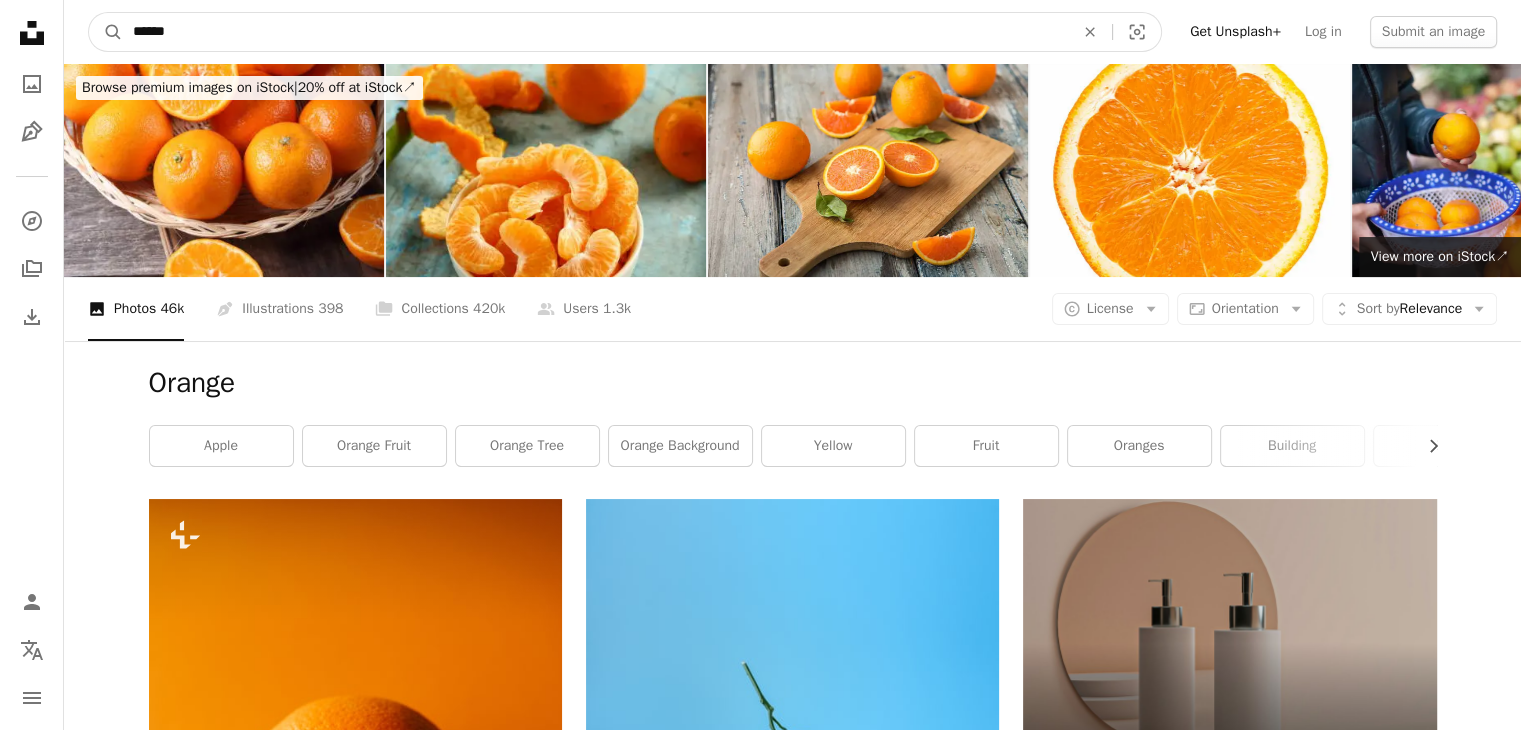 click on "******" at bounding box center [595, 32] 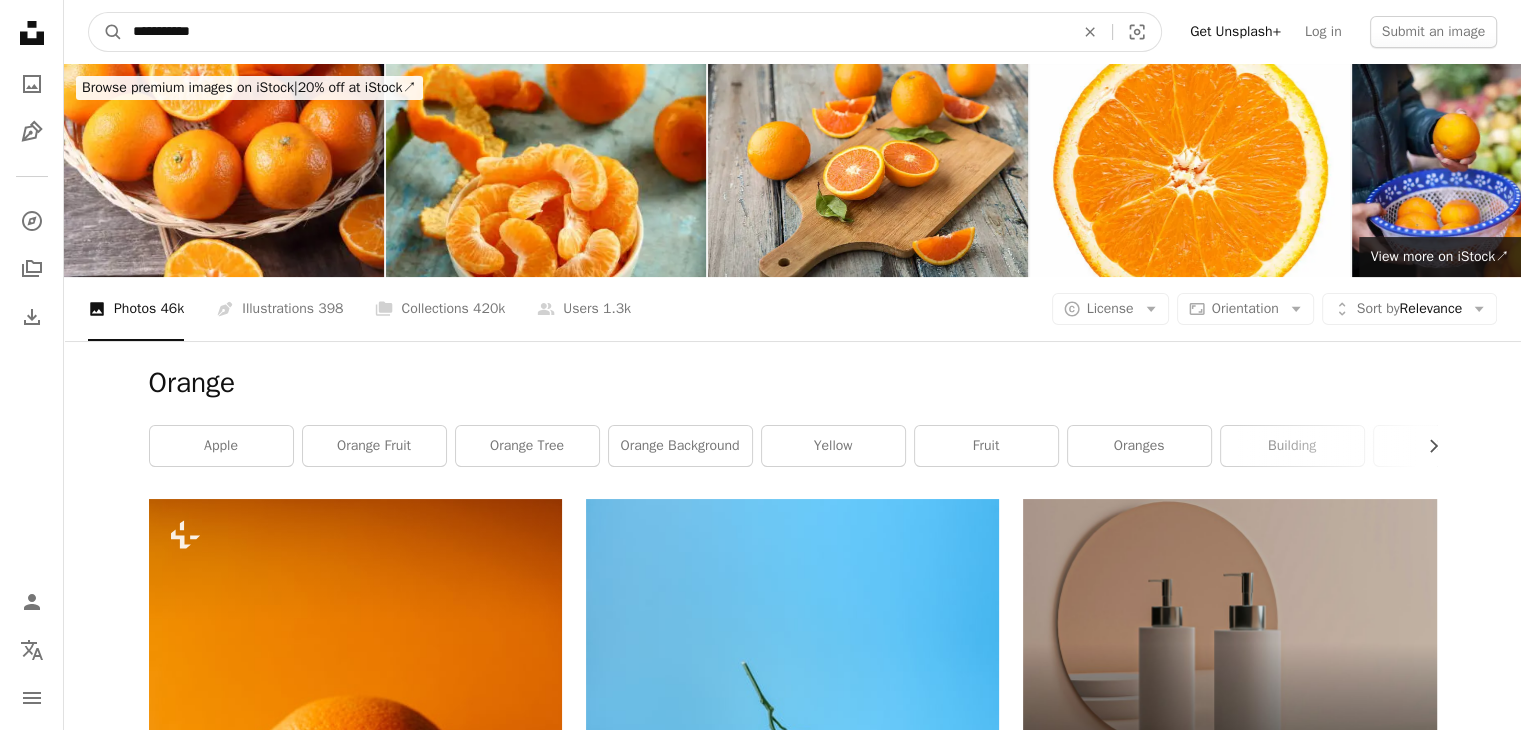 click on "**********" at bounding box center (595, 32) 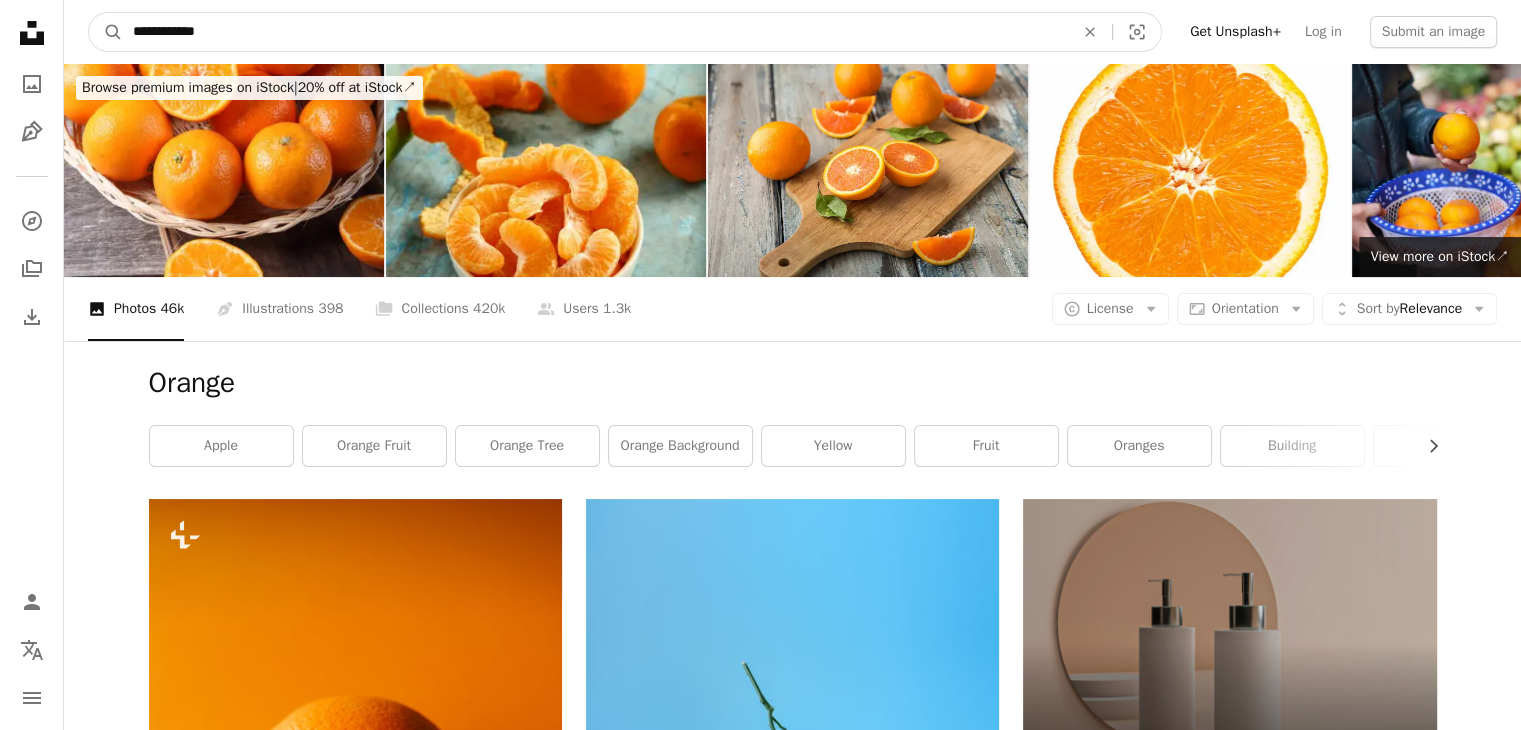 type on "**********" 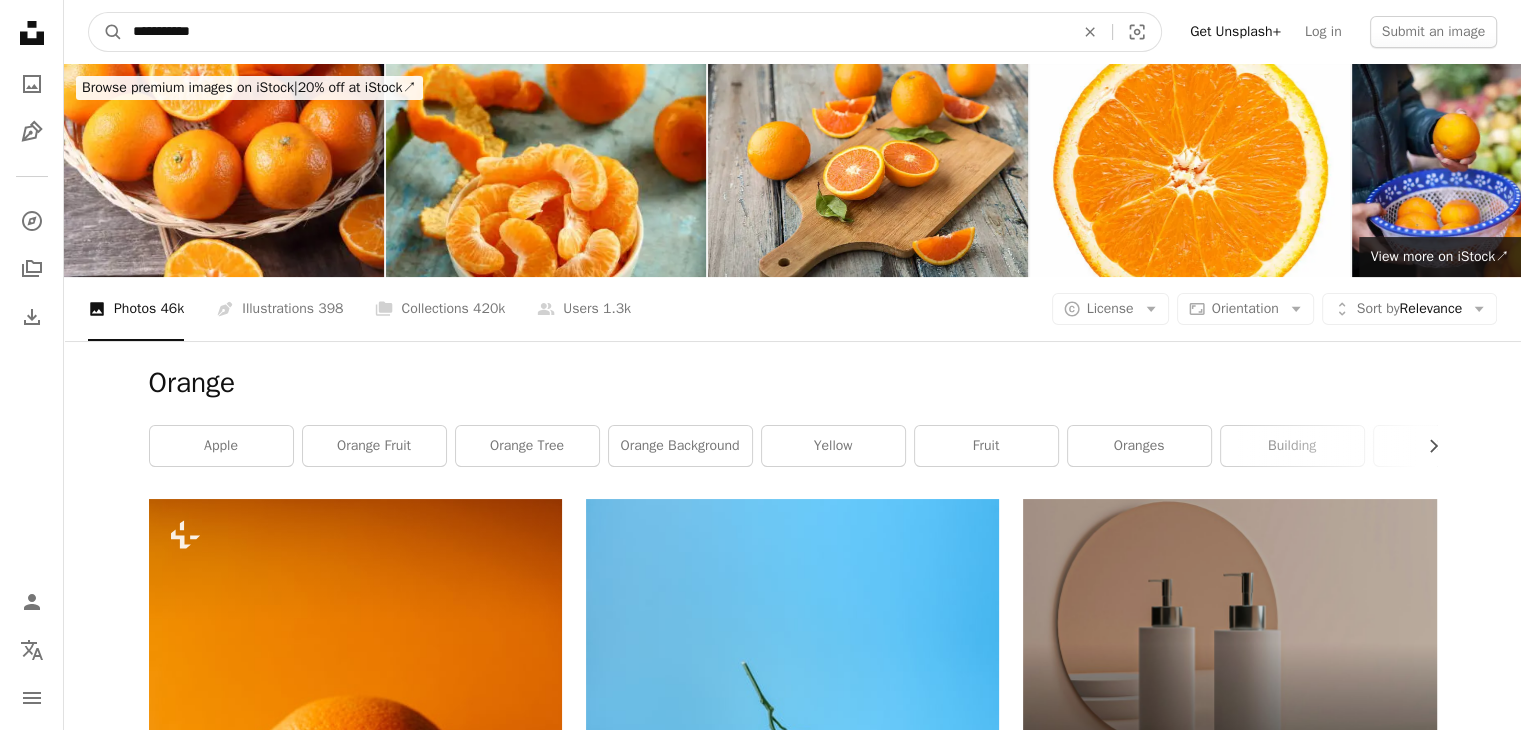 click on "A magnifying glass" at bounding box center [106, 32] 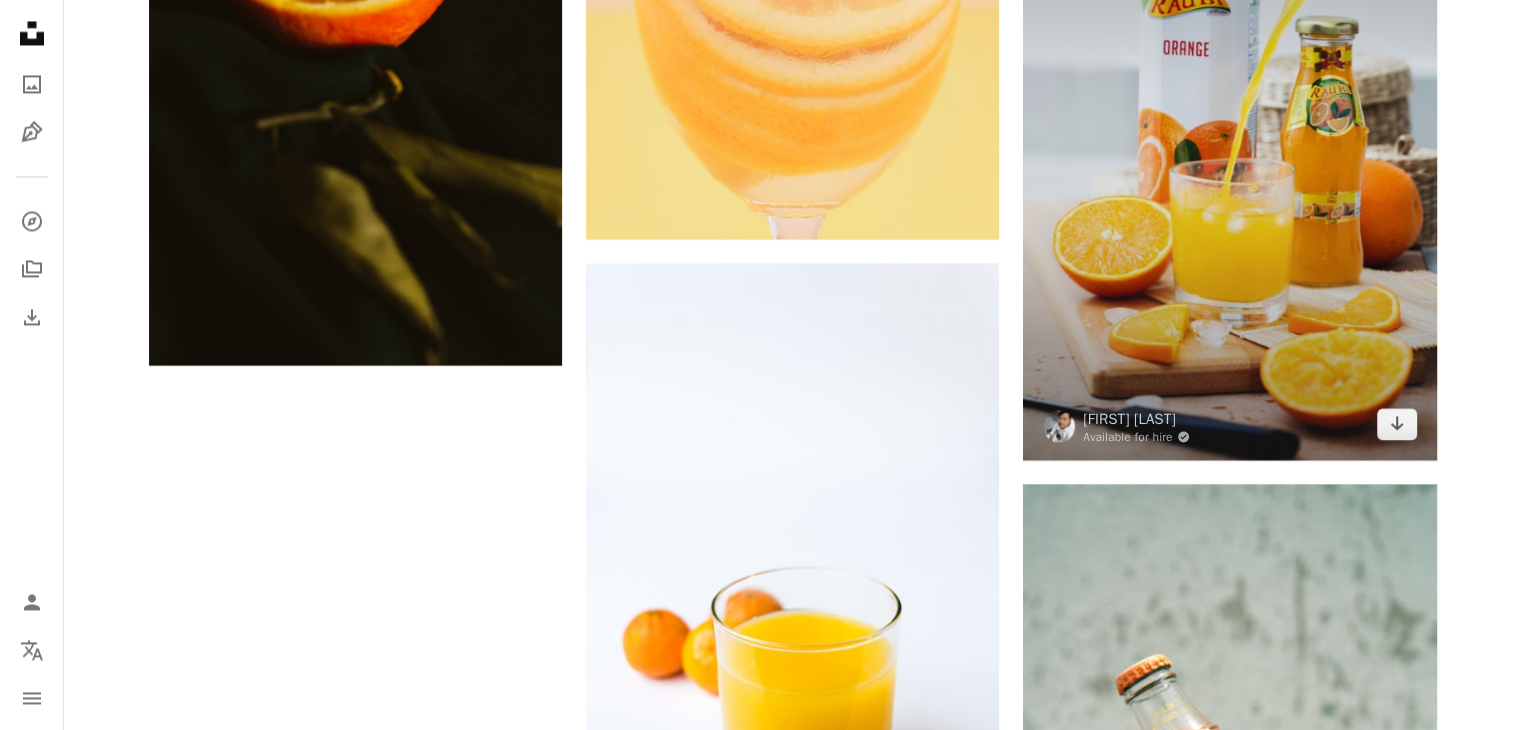 scroll, scrollTop: 3470, scrollLeft: 0, axis: vertical 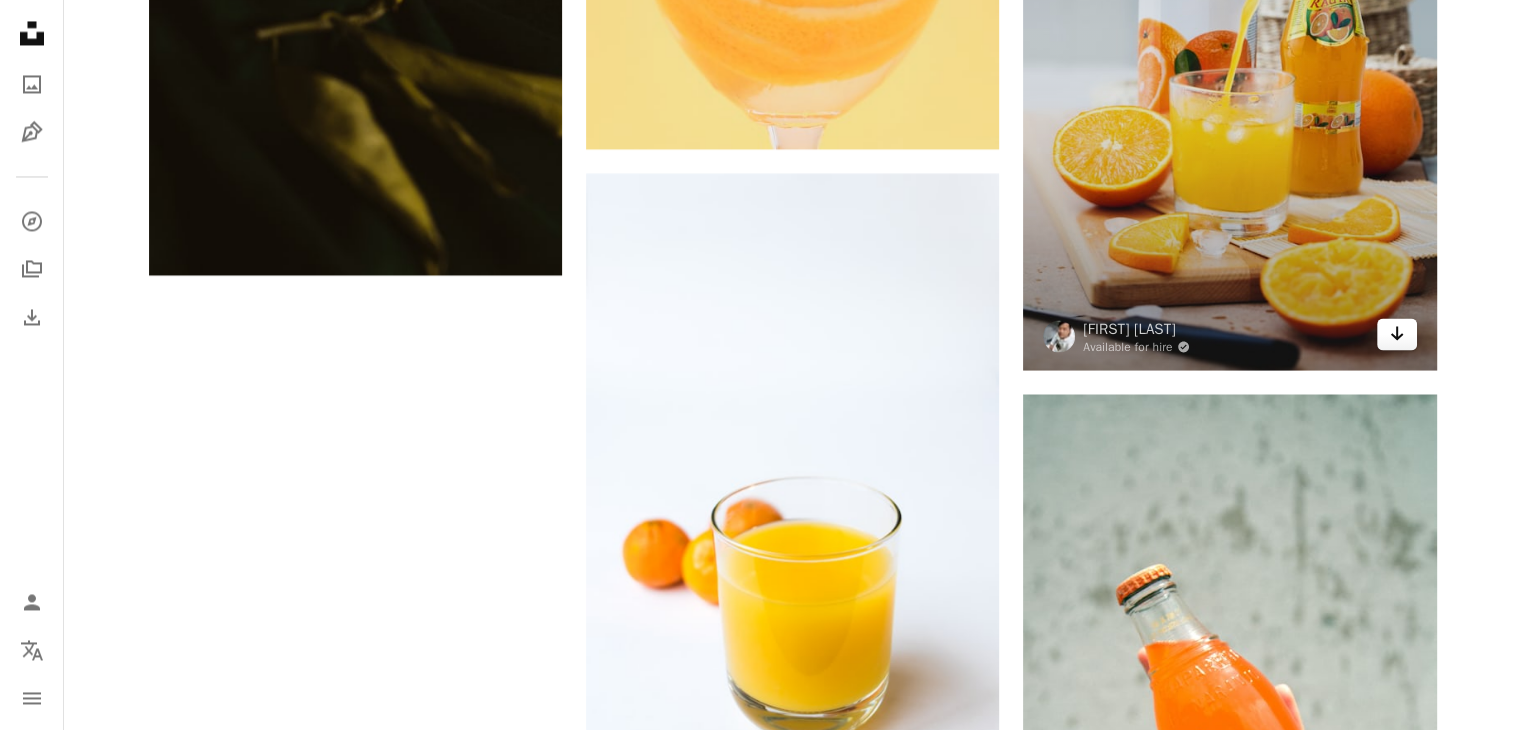 click on "Arrow pointing down" 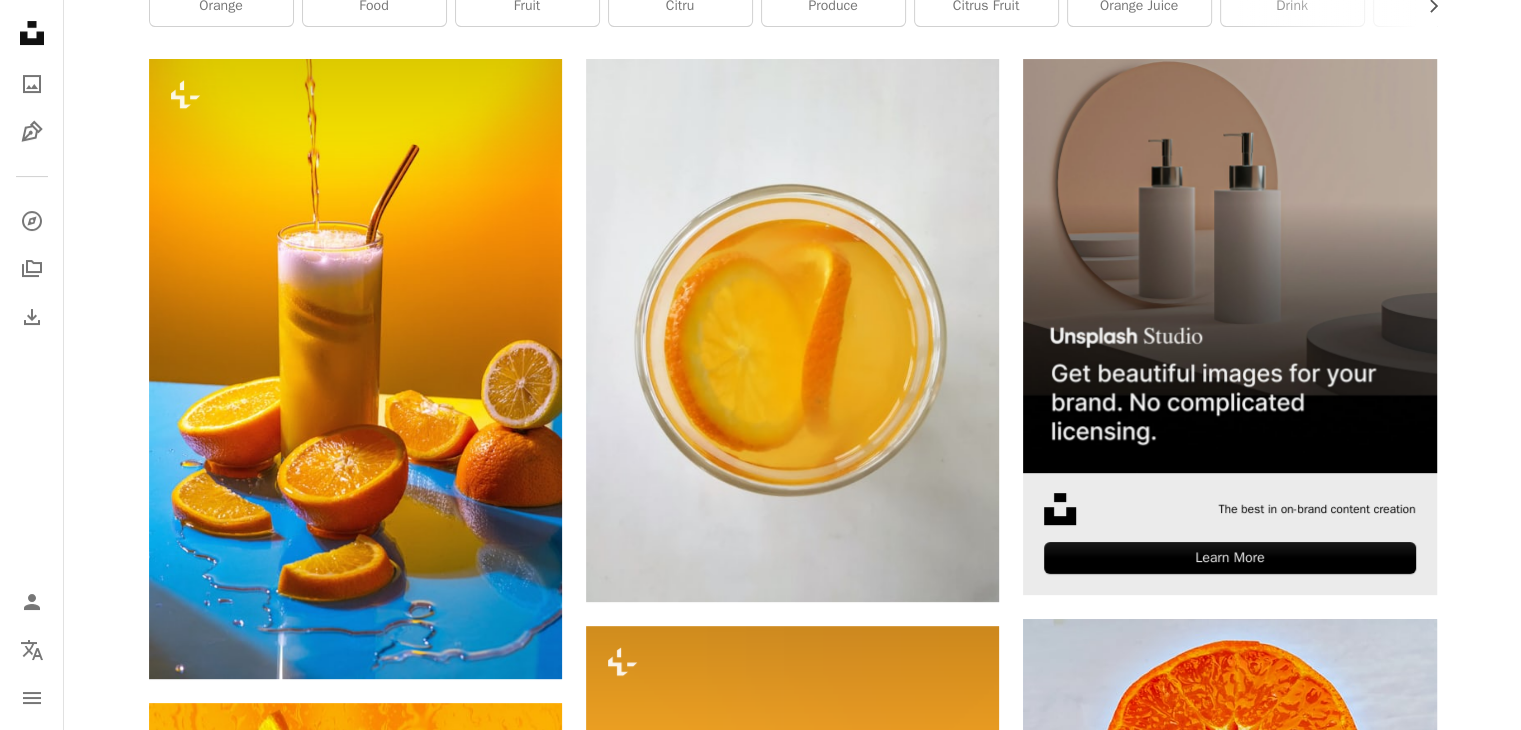 scroll, scrollTop: 470, scrollLeft: 0, axis: vertical 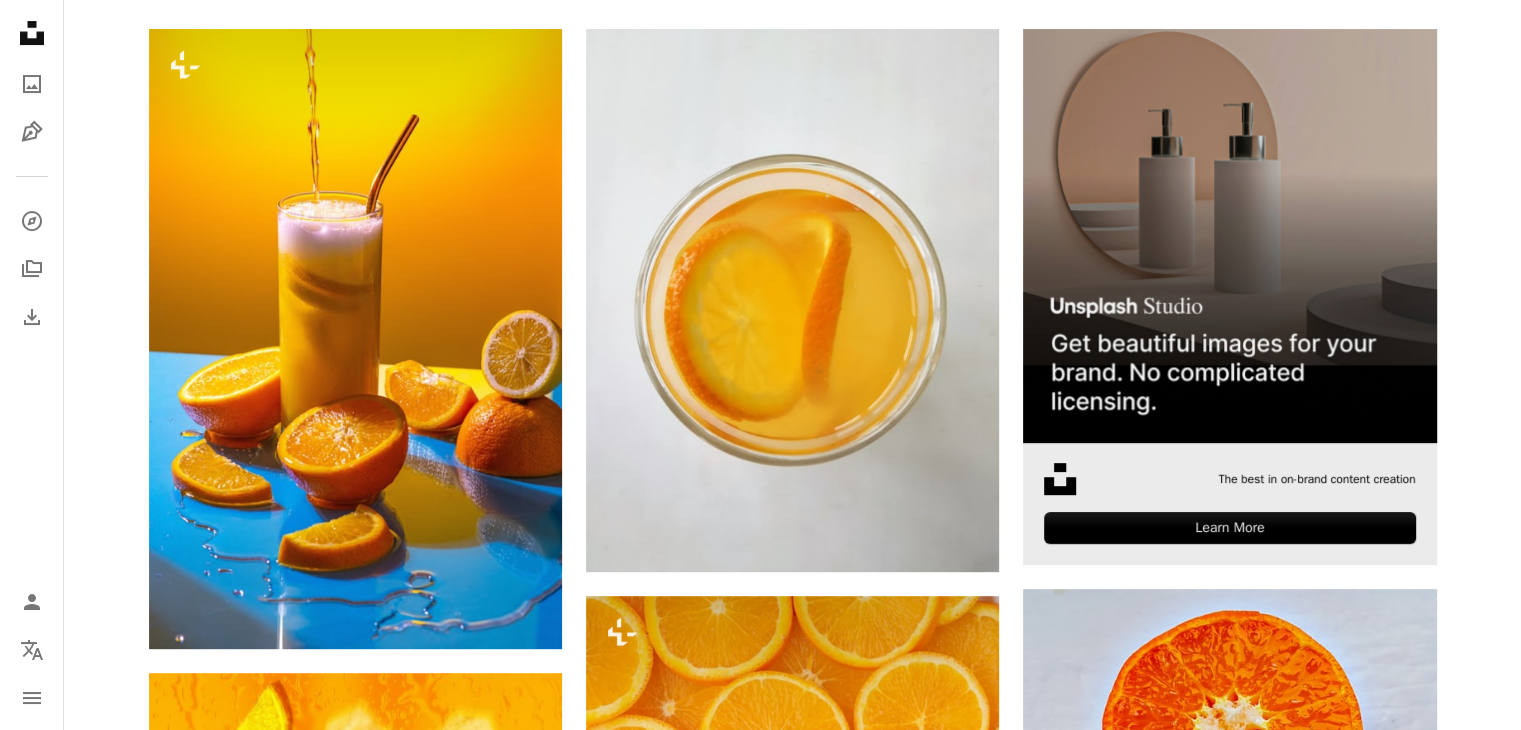 click at bounding box center [1229, 235] 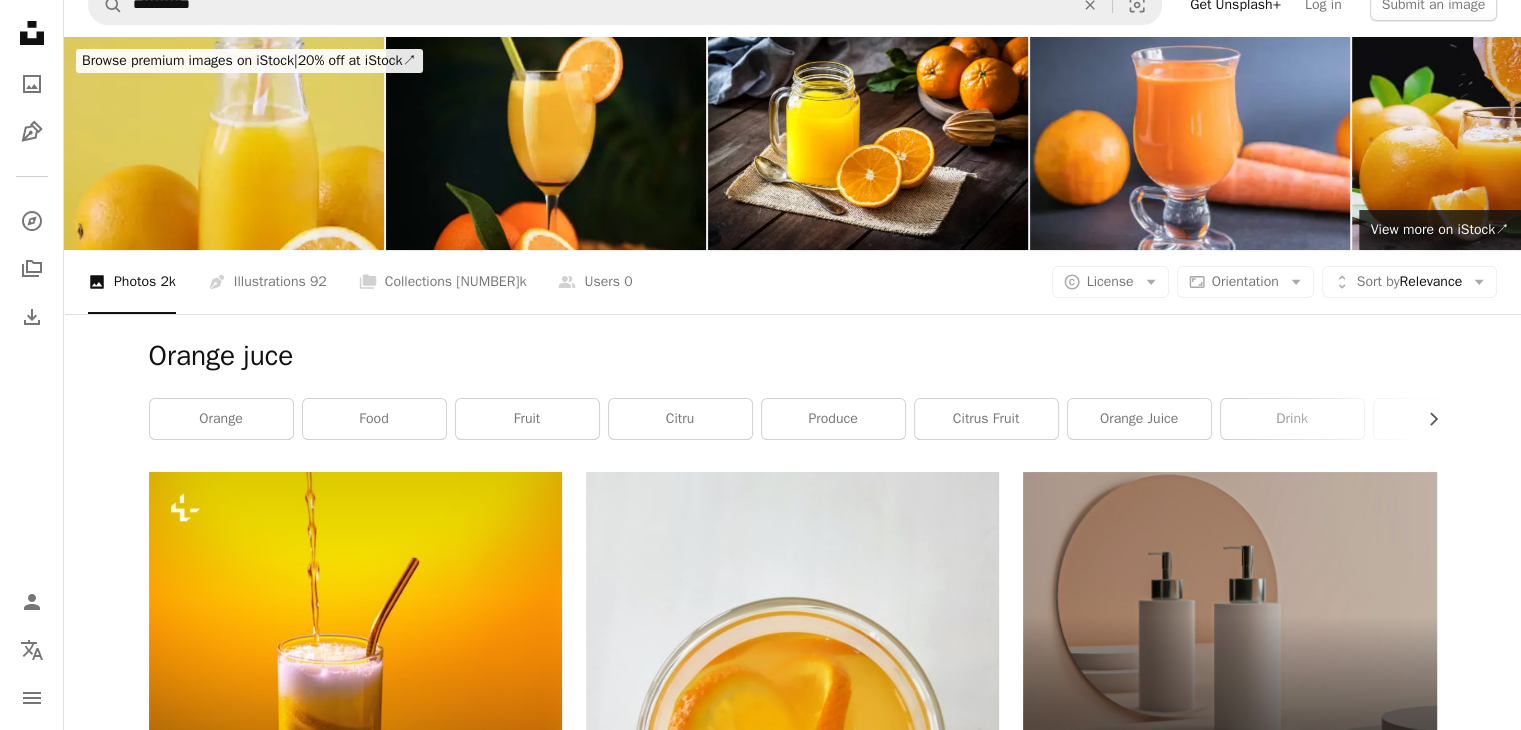 scroll, scrollTop: 0, scrollLeft: 0, axis: both 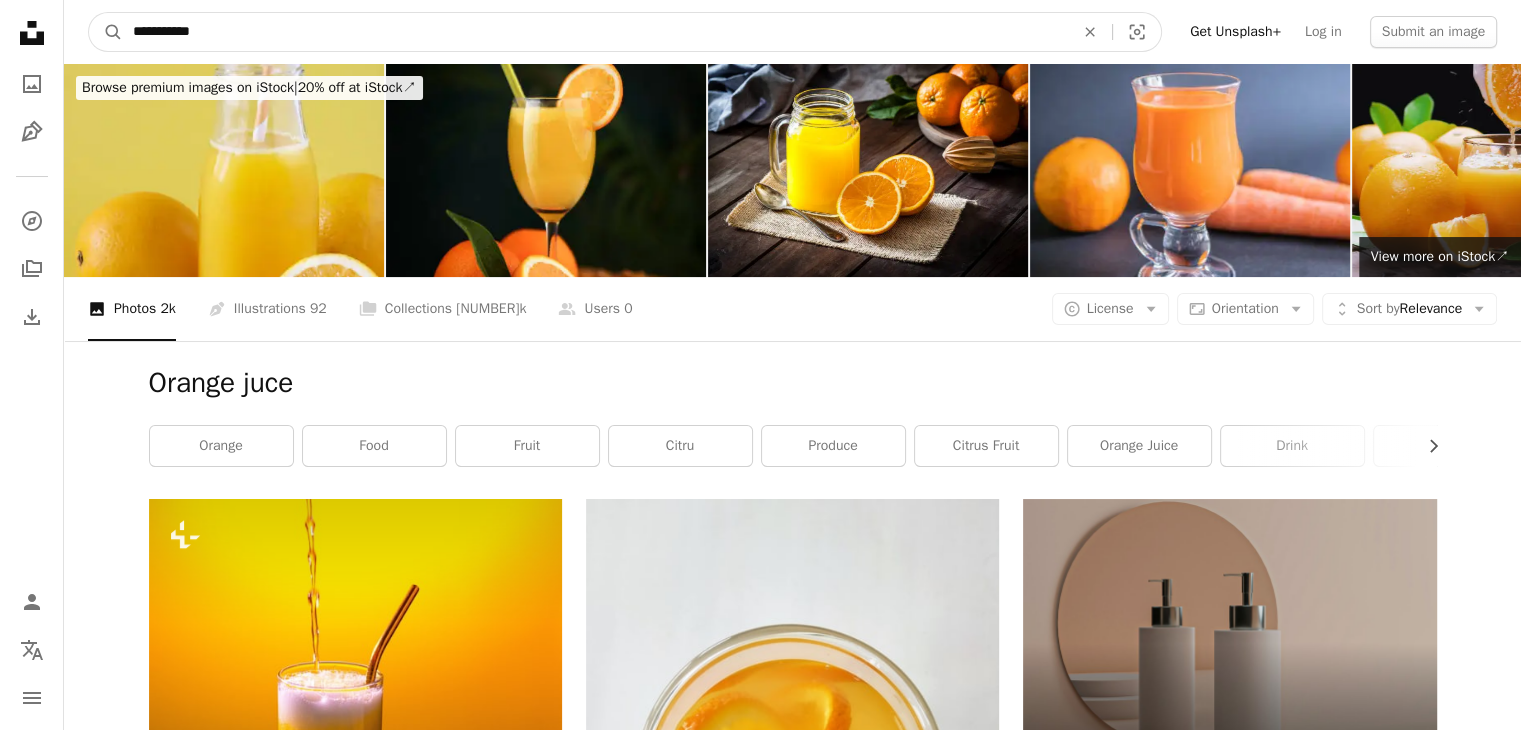 click on "**********" at bounding box center (595, 32) 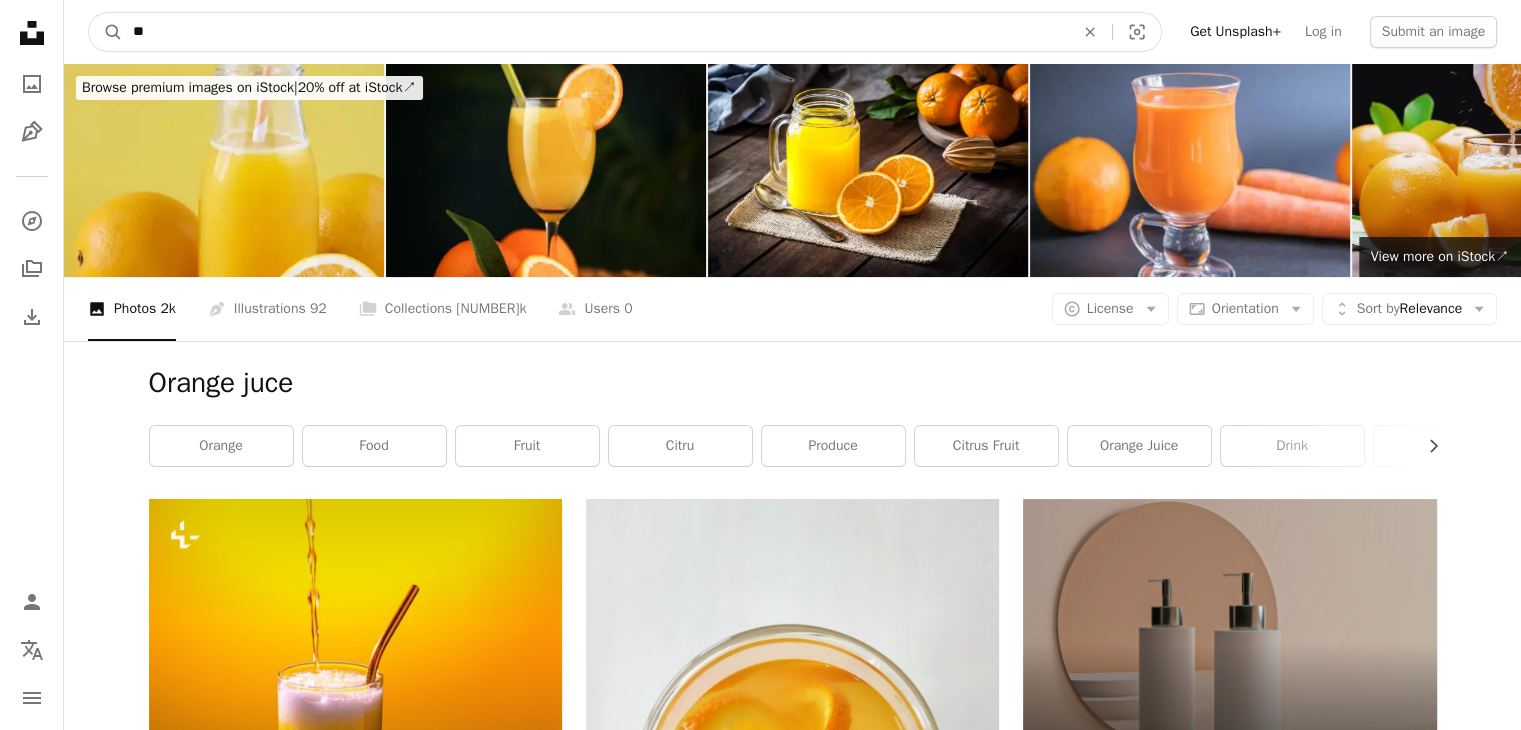 type on "*" 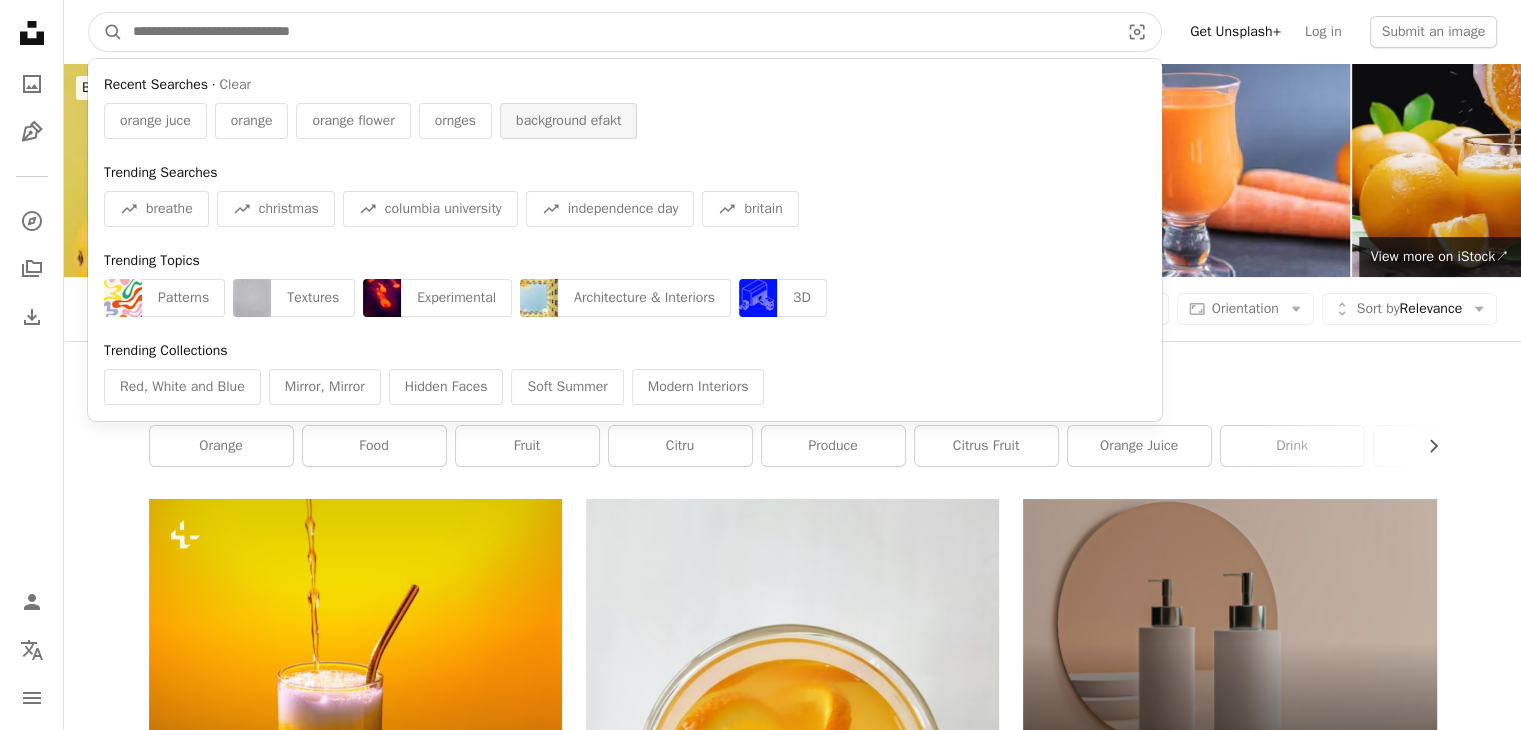 type 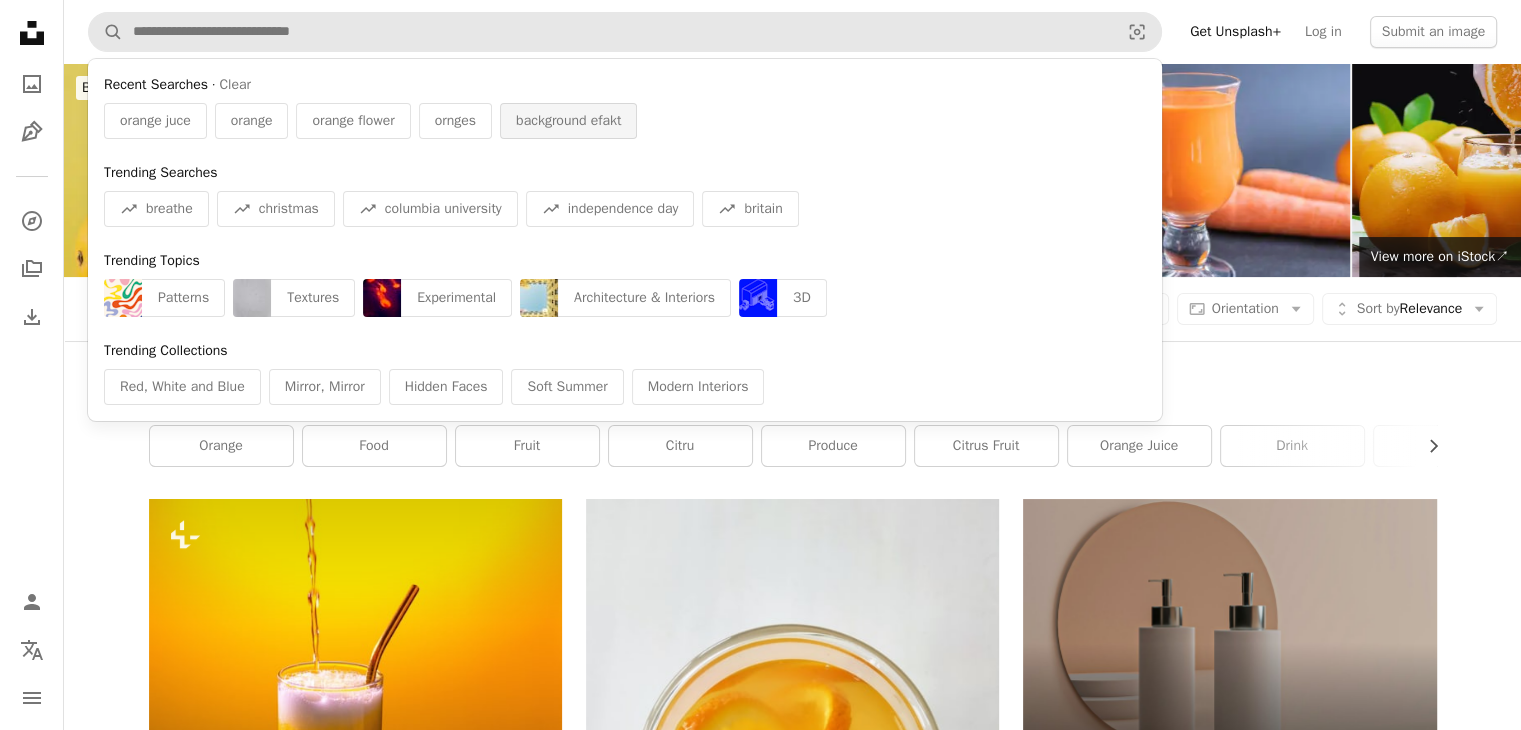 click on "background efakt" at bounding box center [568, 121] 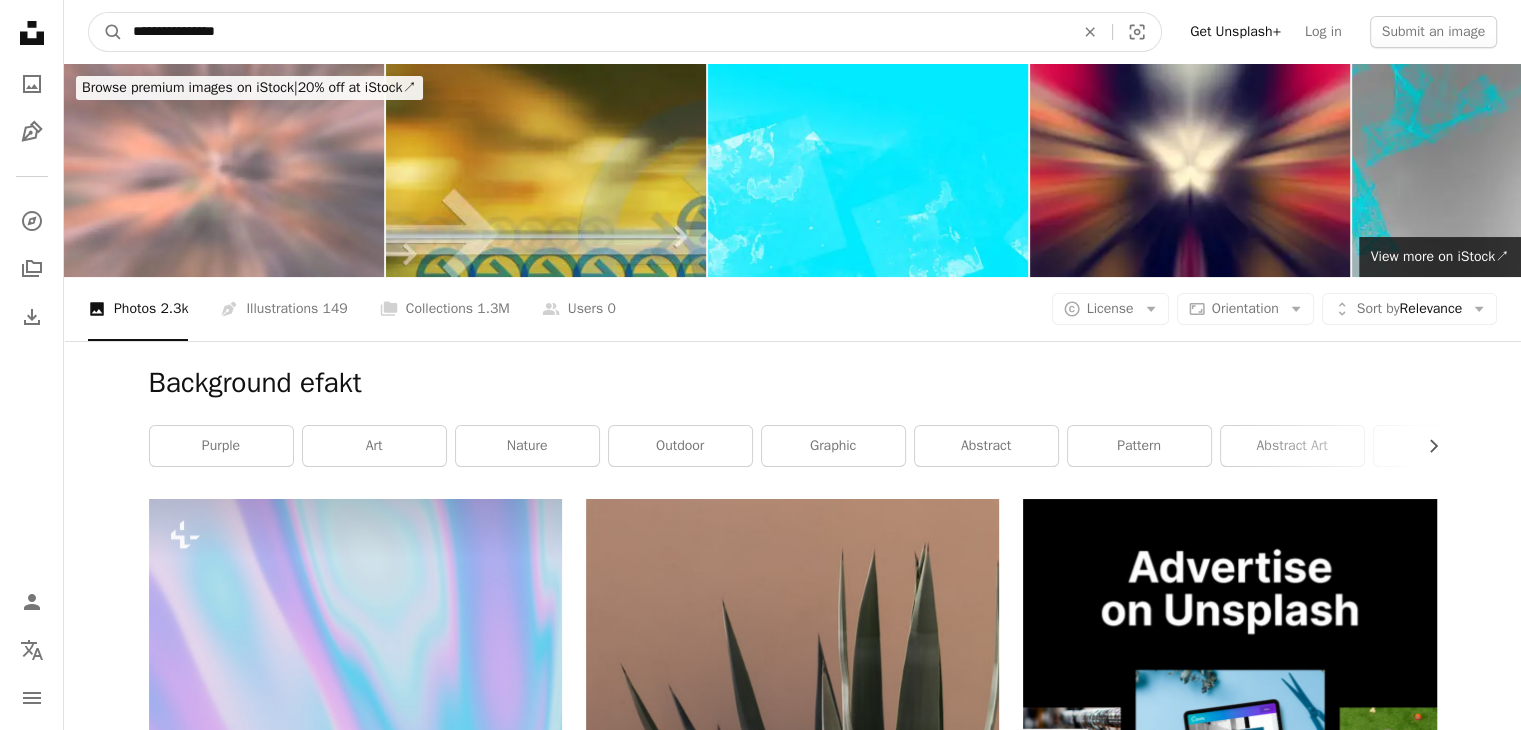 click on "**********" at bounding box center [595, 32] 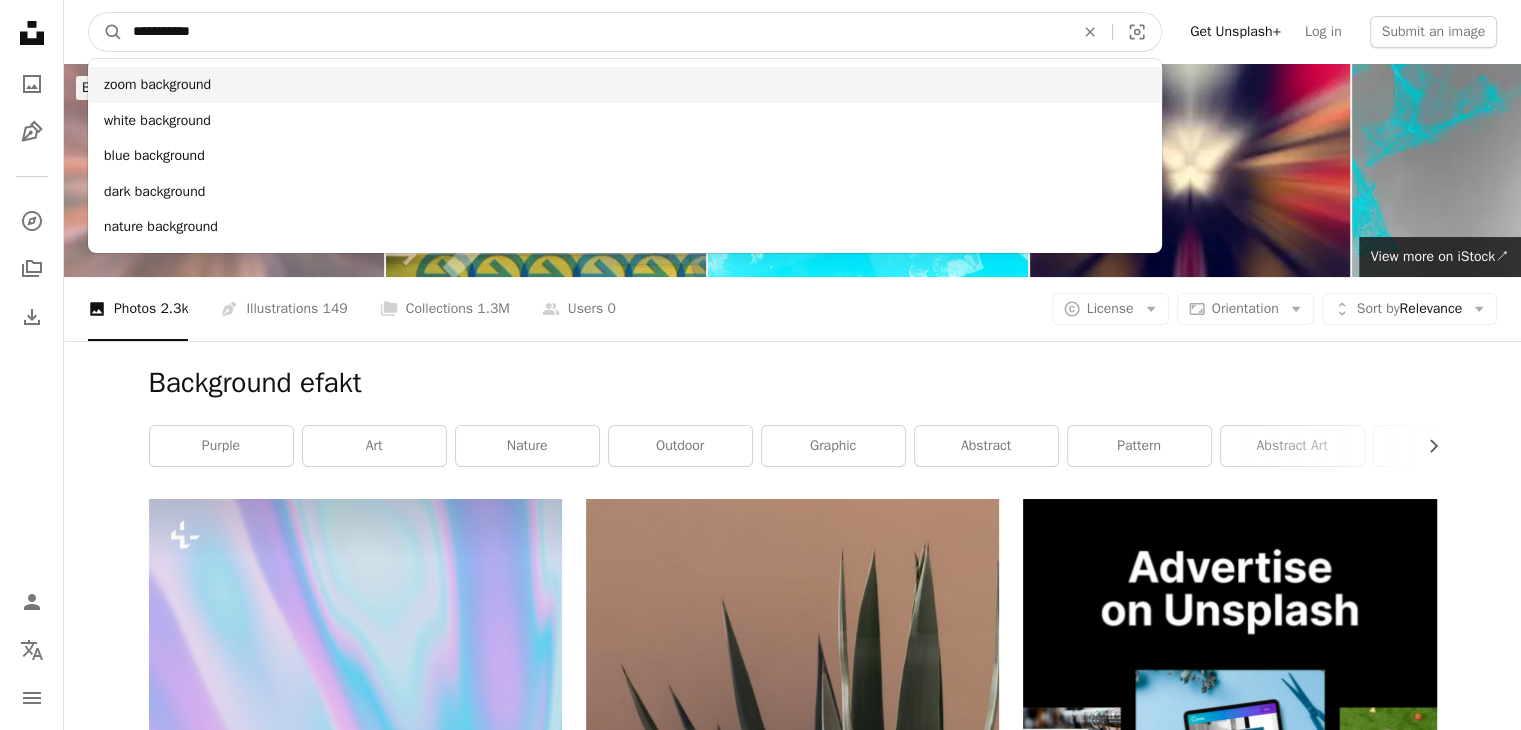 type on "**********" 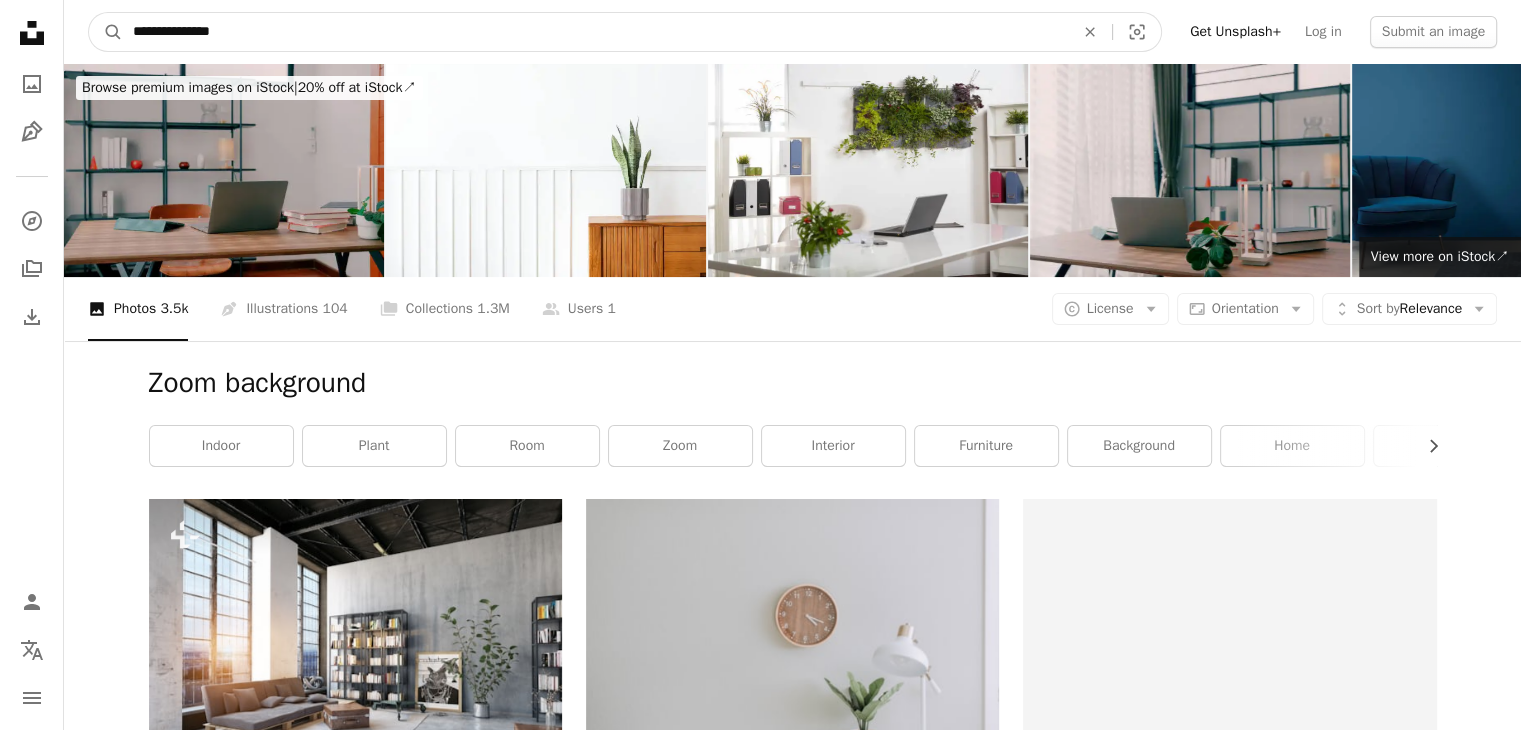 click on "**********" at bounding box center (595, 32) 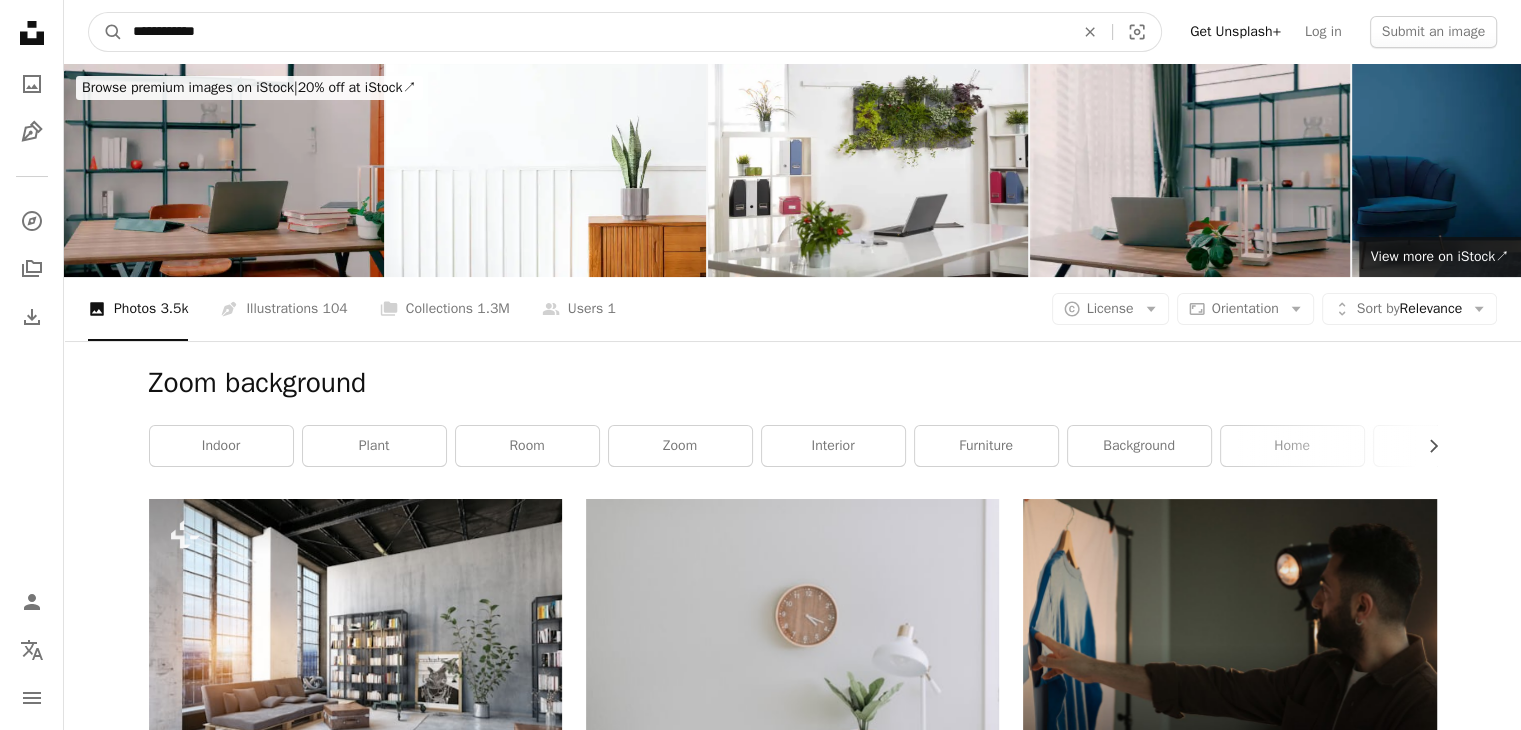 type on "**********" 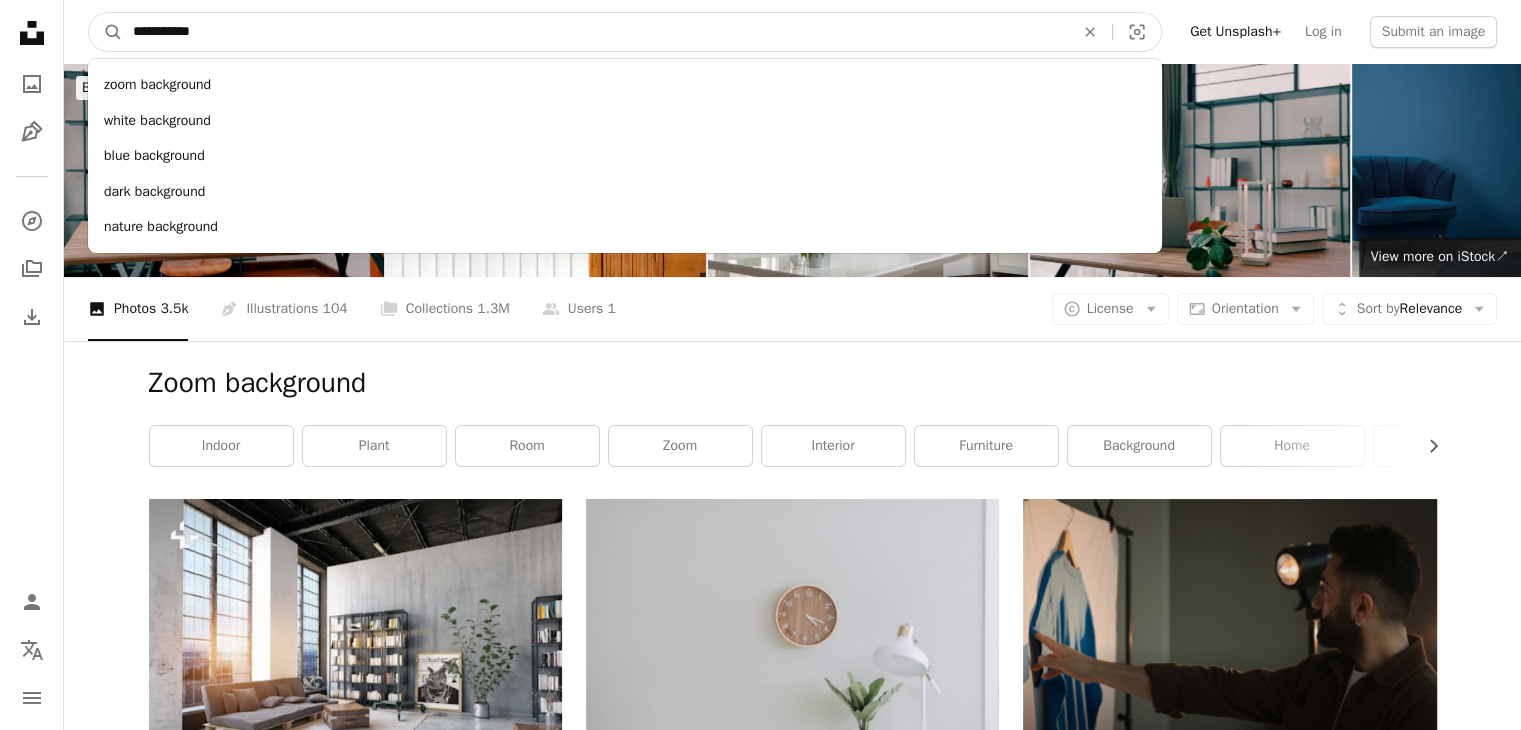 click on "A magnifying glass" at bounding box center (106, 32) 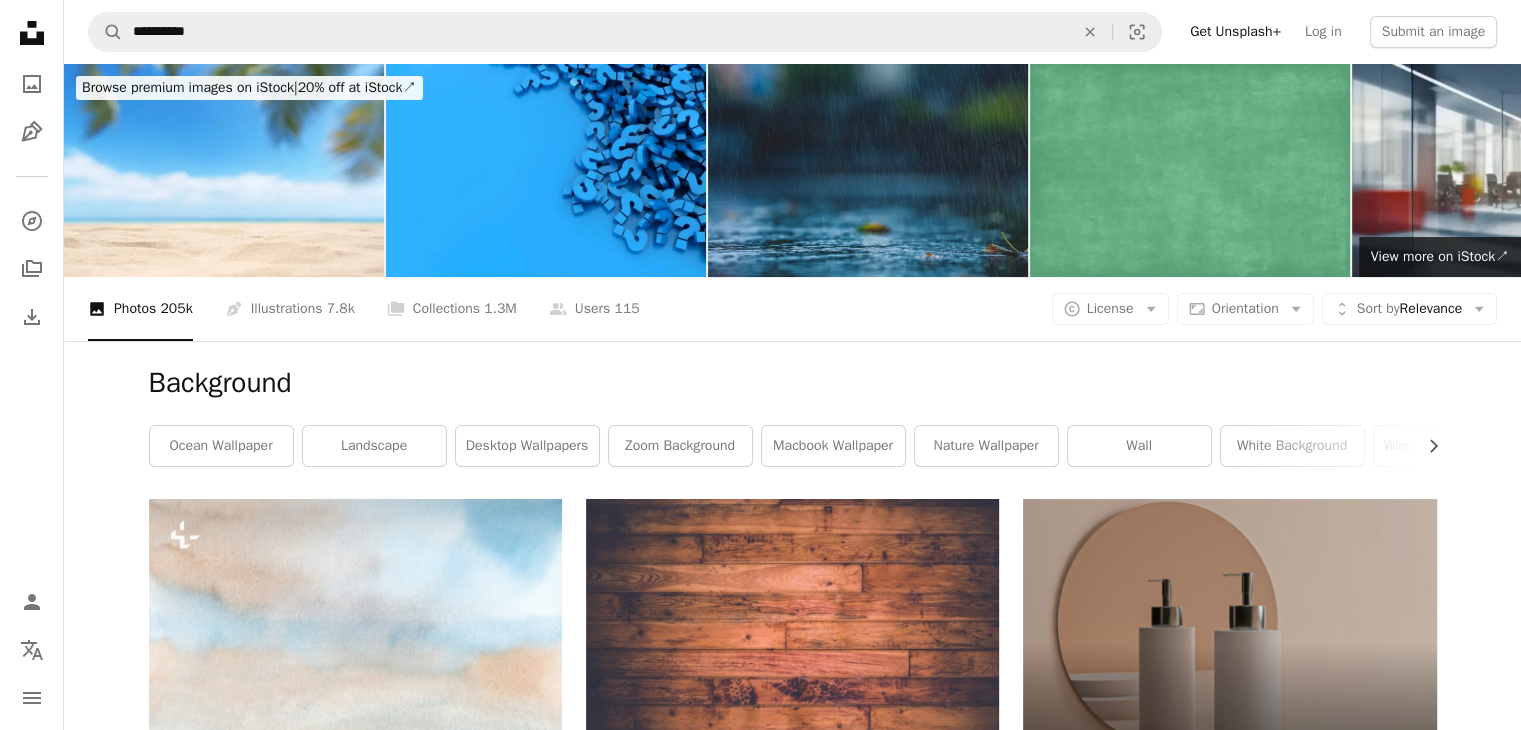 click at bounding box center (868, 170) 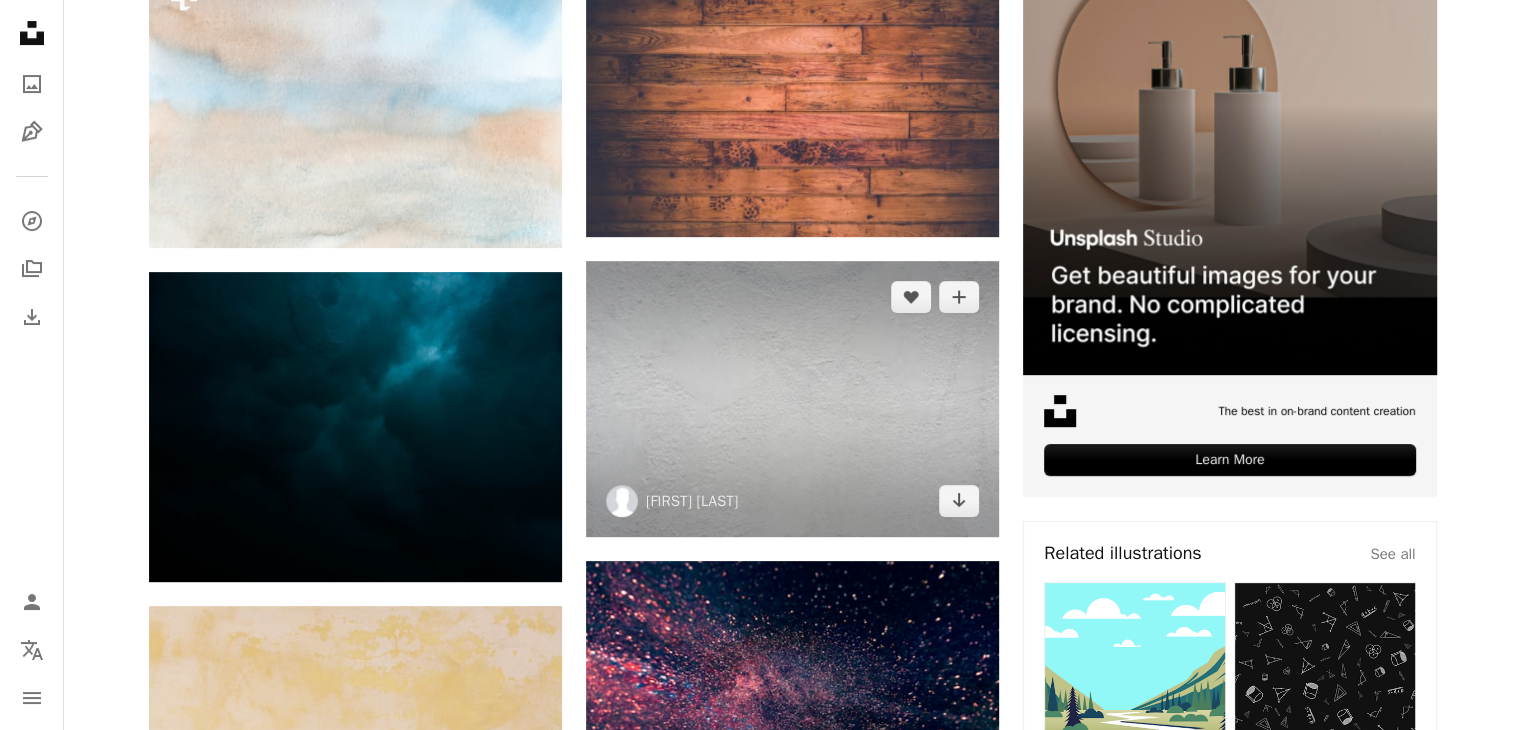 scroll, scrollTop: 600, scrollLeft: 0, axis: vertical 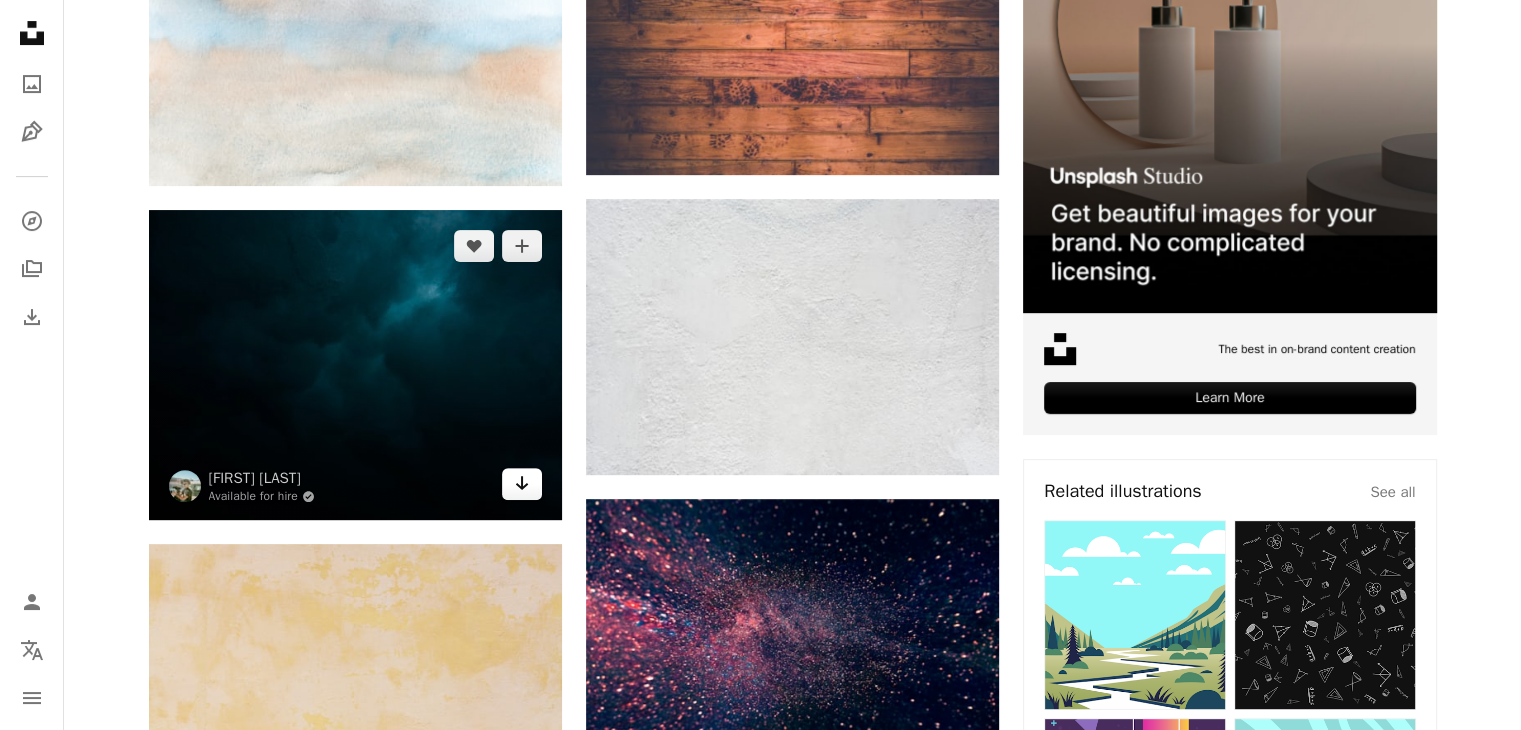 click on "Arrow pointing down" 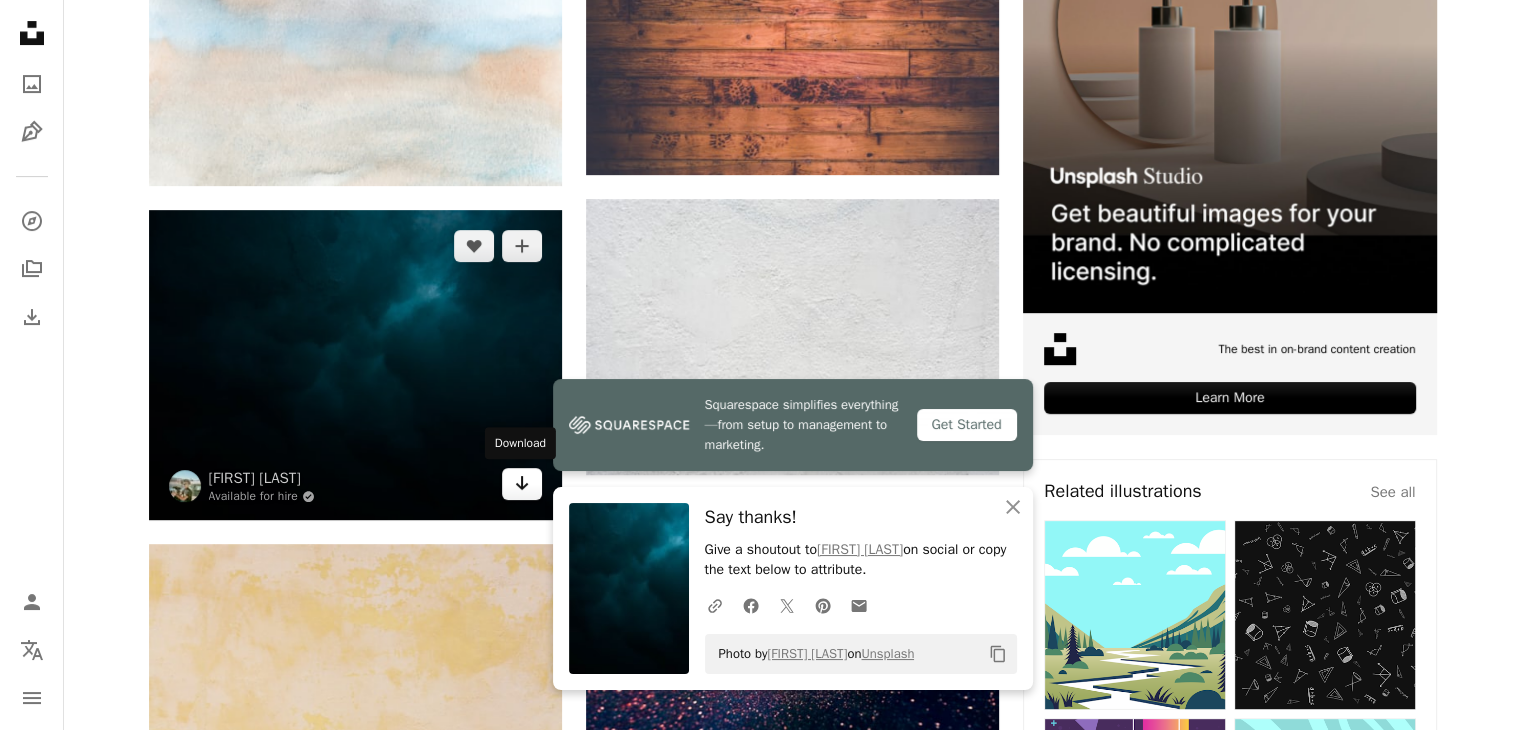 click on "Arrow pointing down" 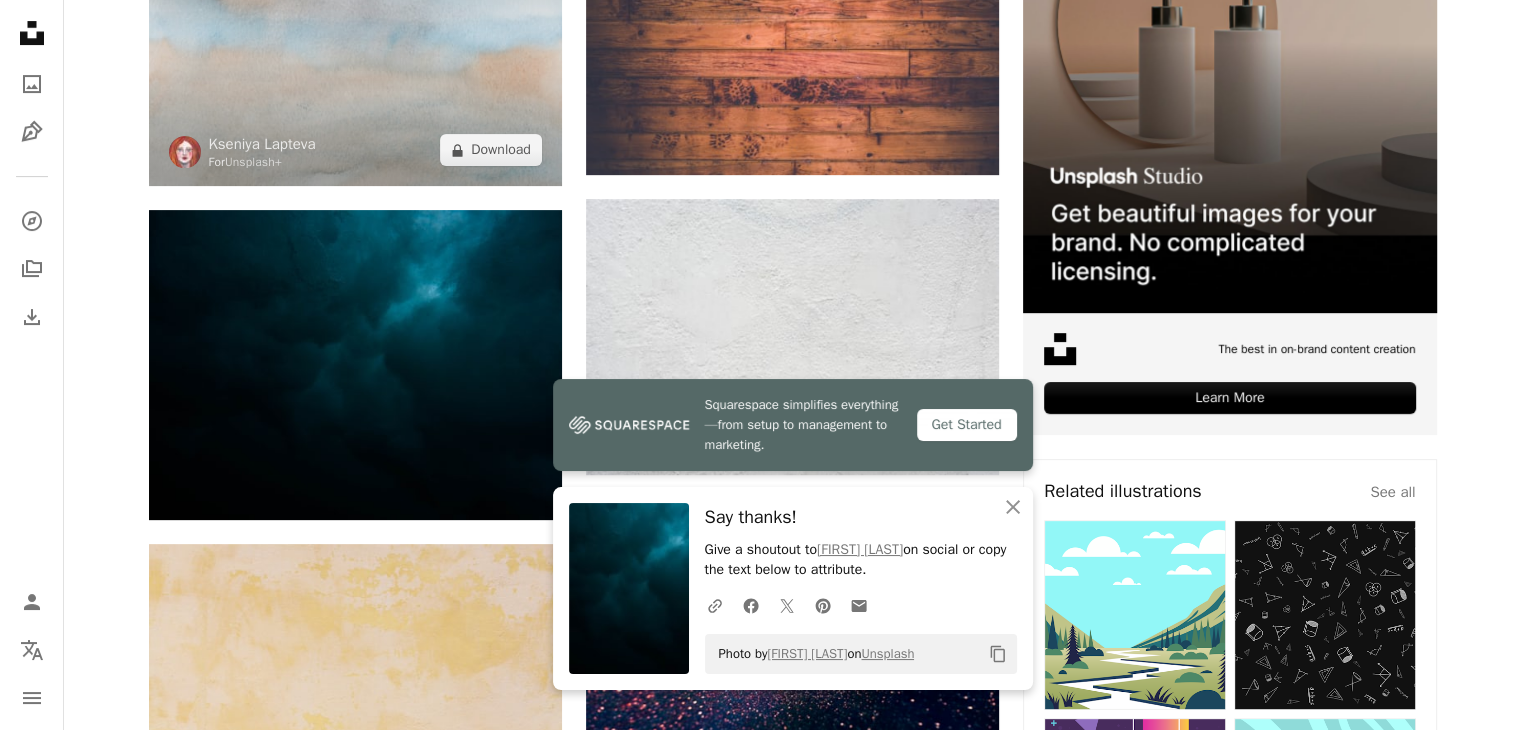 scroll, scrollTop: 0, scrollLeft: 0, axis: both 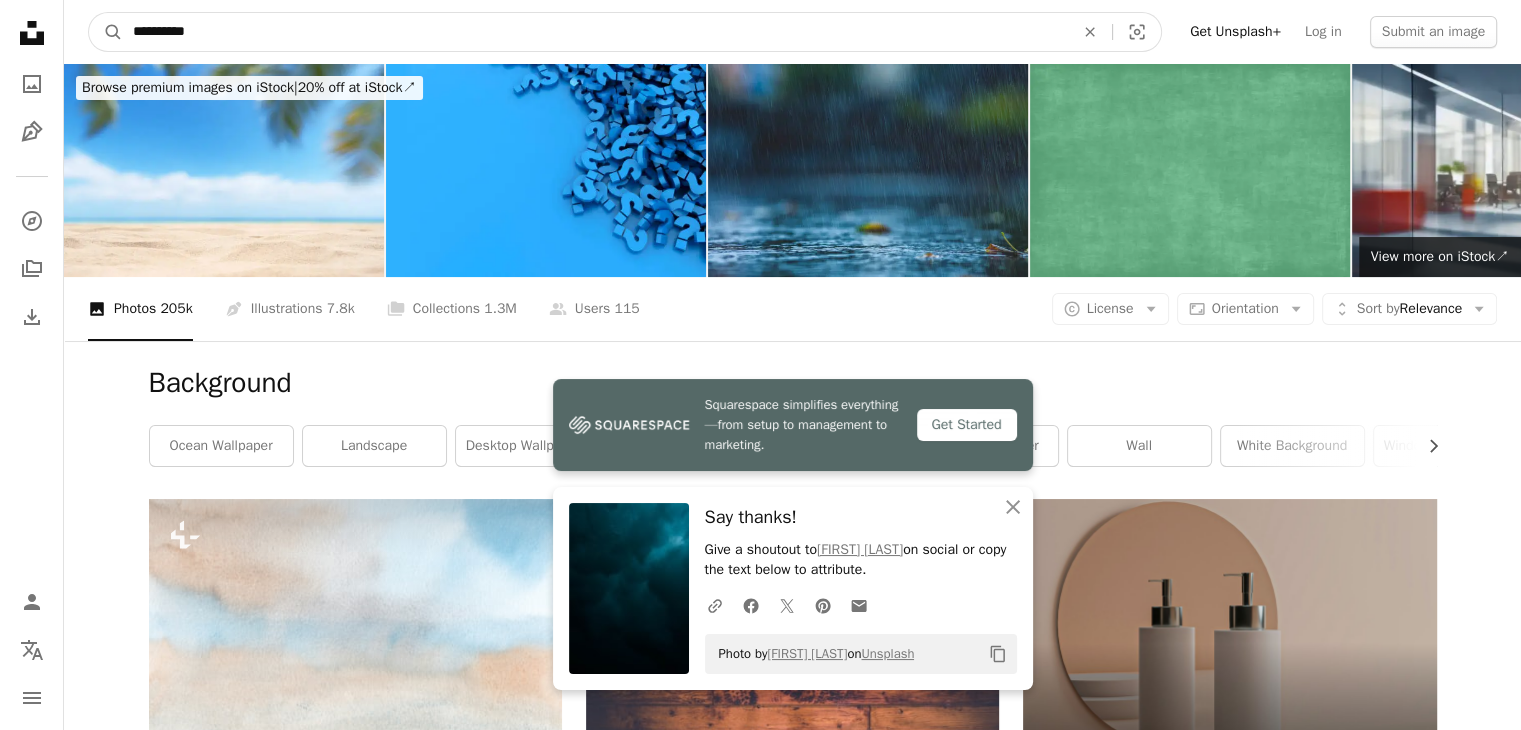 click on "**********" at bounding box center (595, 32) 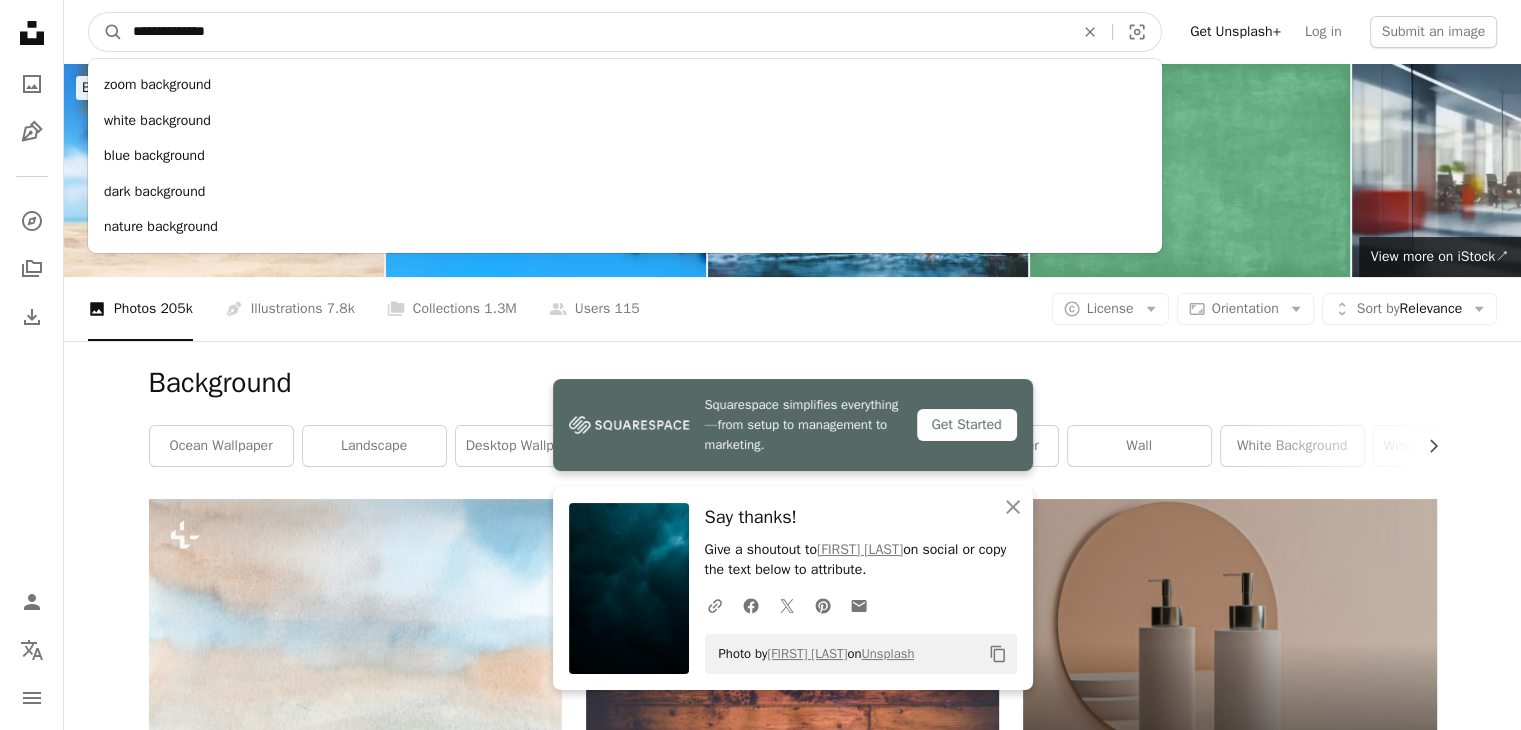 type on "**********" 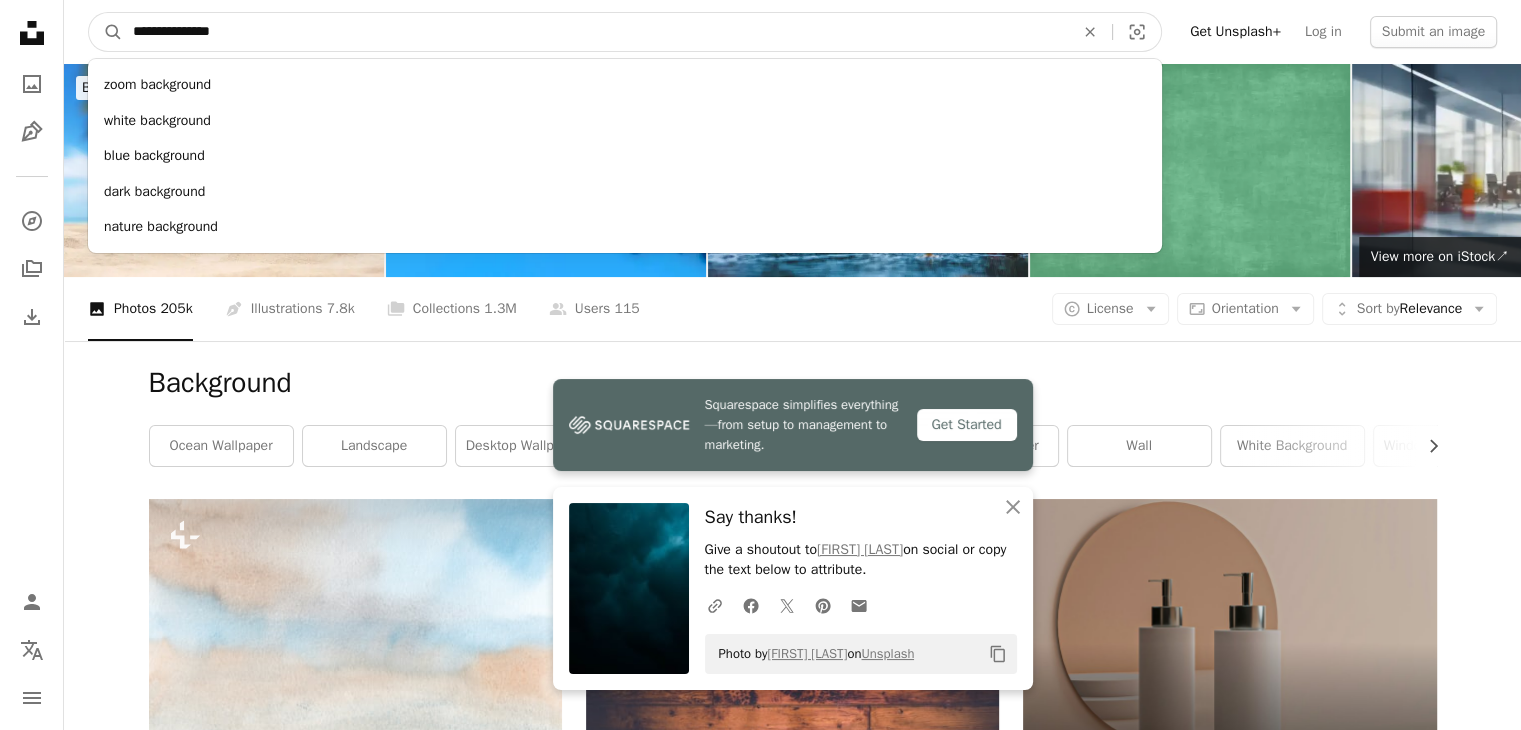 click on "A magnifying glass" at bounding box center [106, 32] 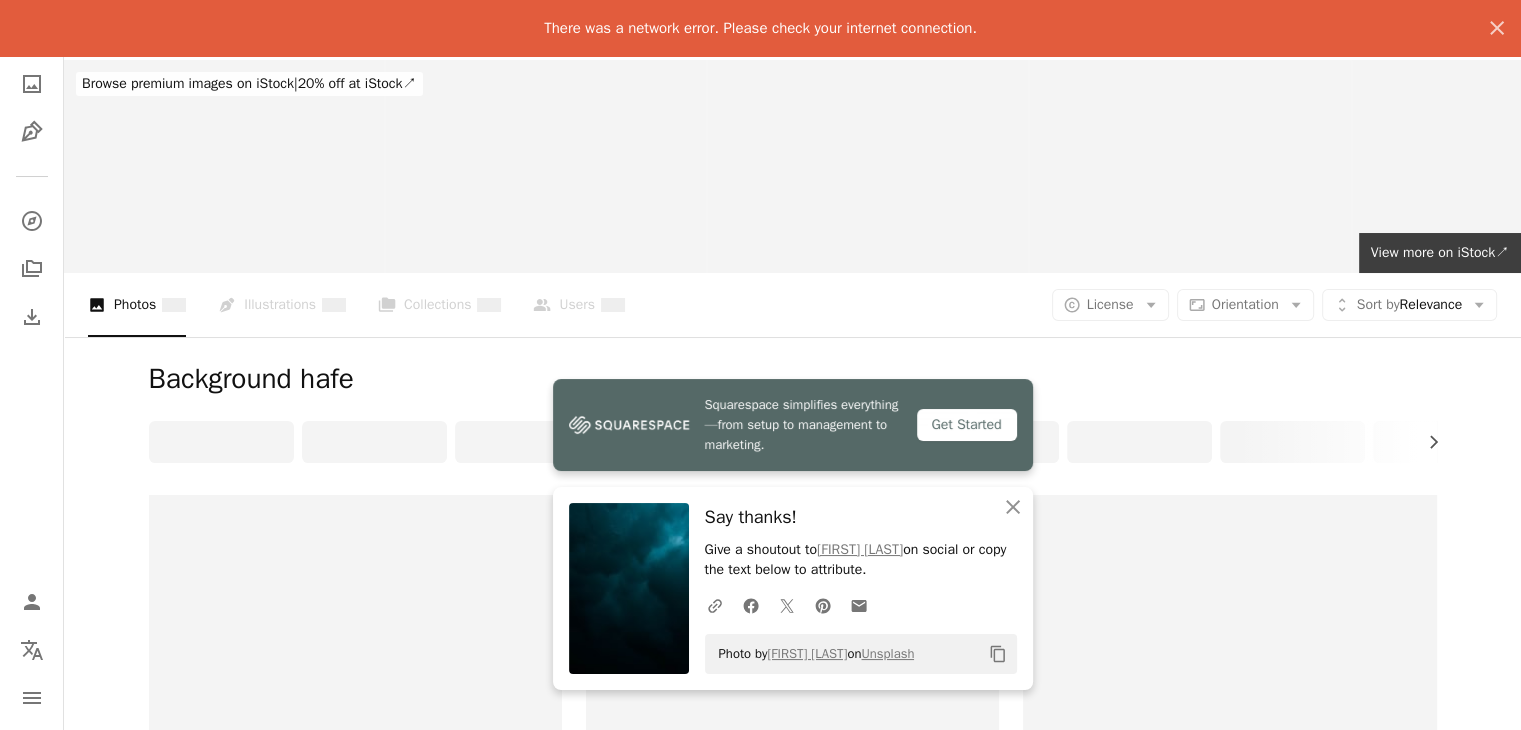 scroll, scrollTop: 0, scrollLeft: 0, axis: both 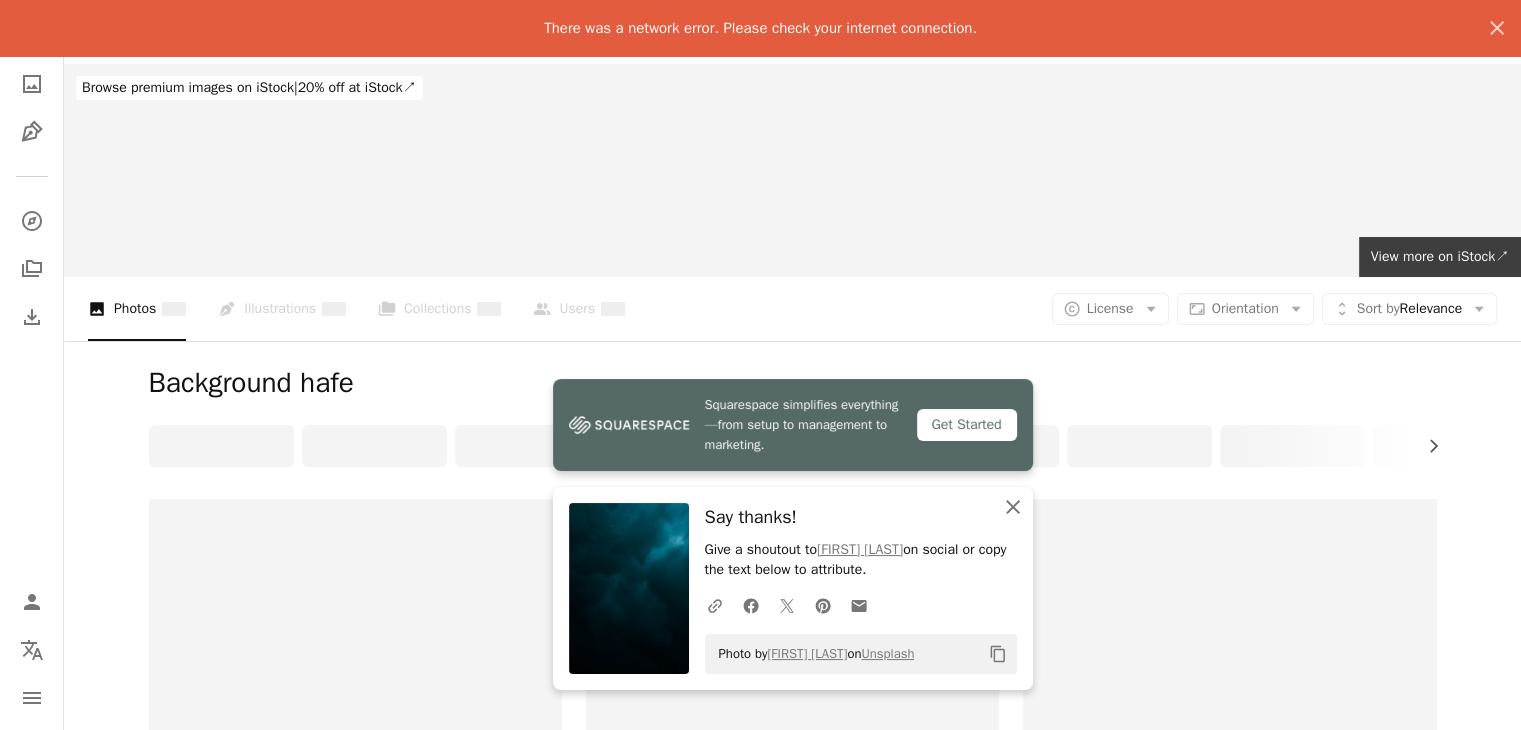click on "An X shape" 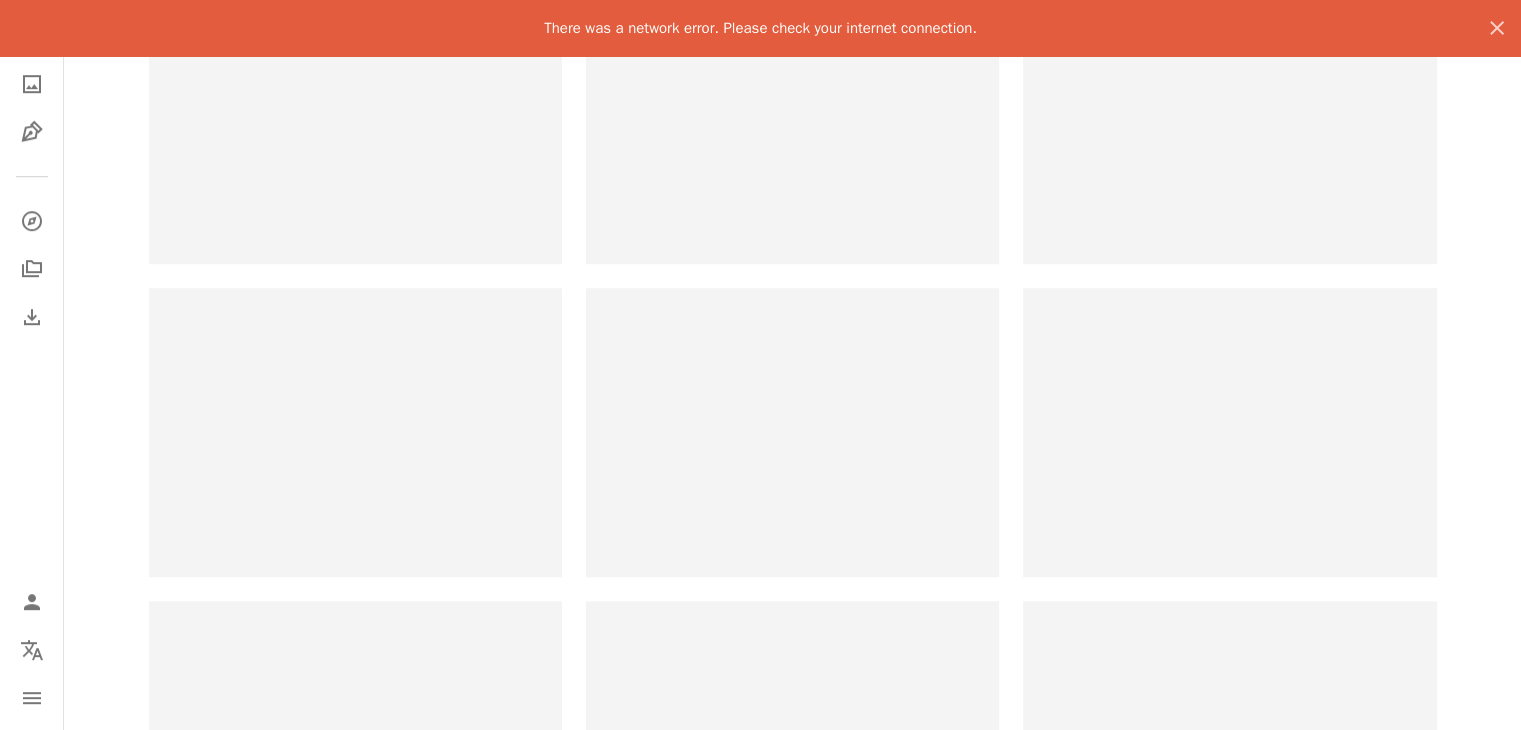 scroll, scrollTop: 1600, scrollLeft: 0, axis: vertical 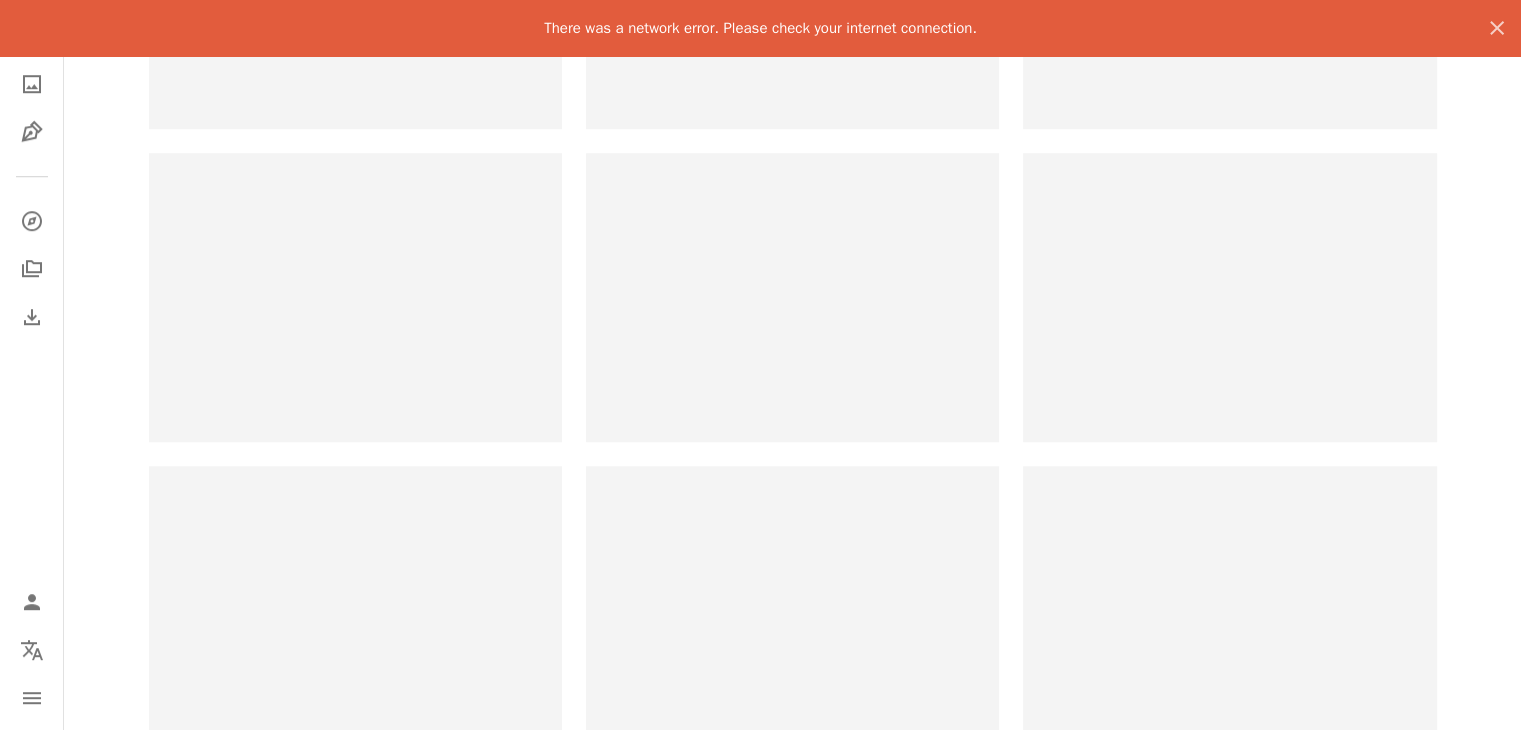click at bounding box center [1229, 297] 